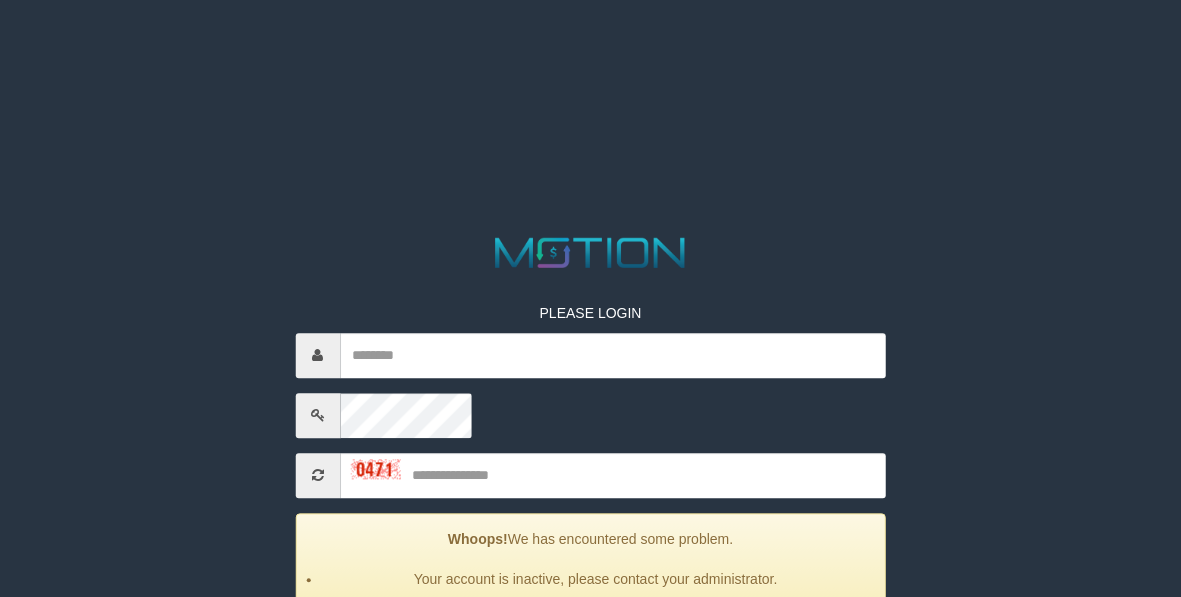 scroll, scrollTop: 0, scrollLeft: 0, axis: both 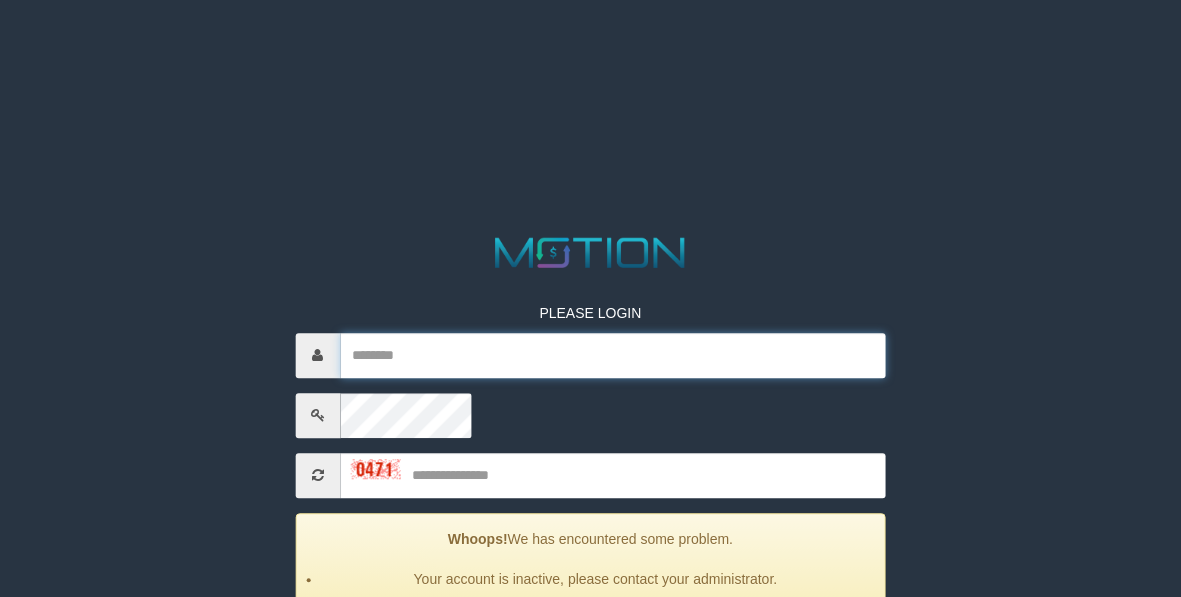 type on "******" 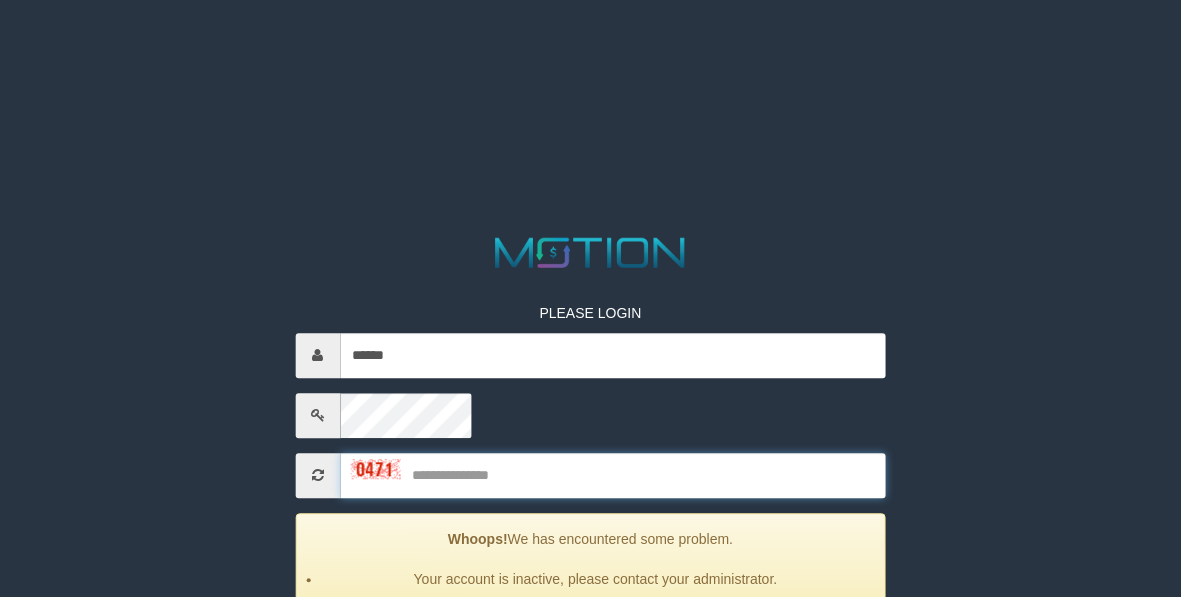 click at bounding box center (613, 475) 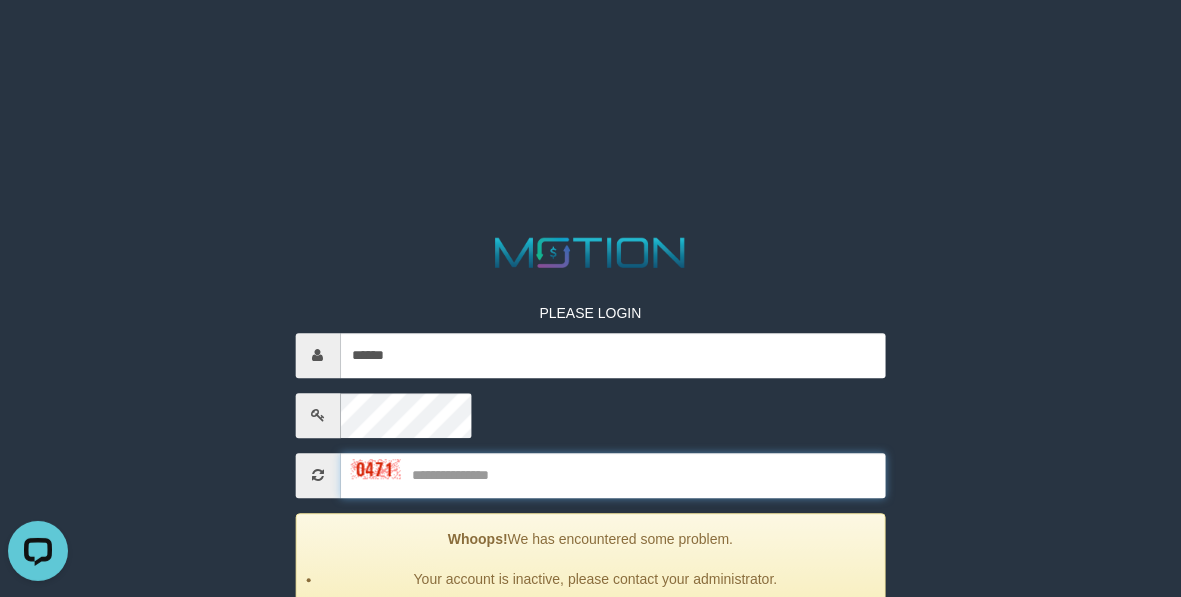 scroll, scrollTop: 0, scrollLeft: 0, axis: both 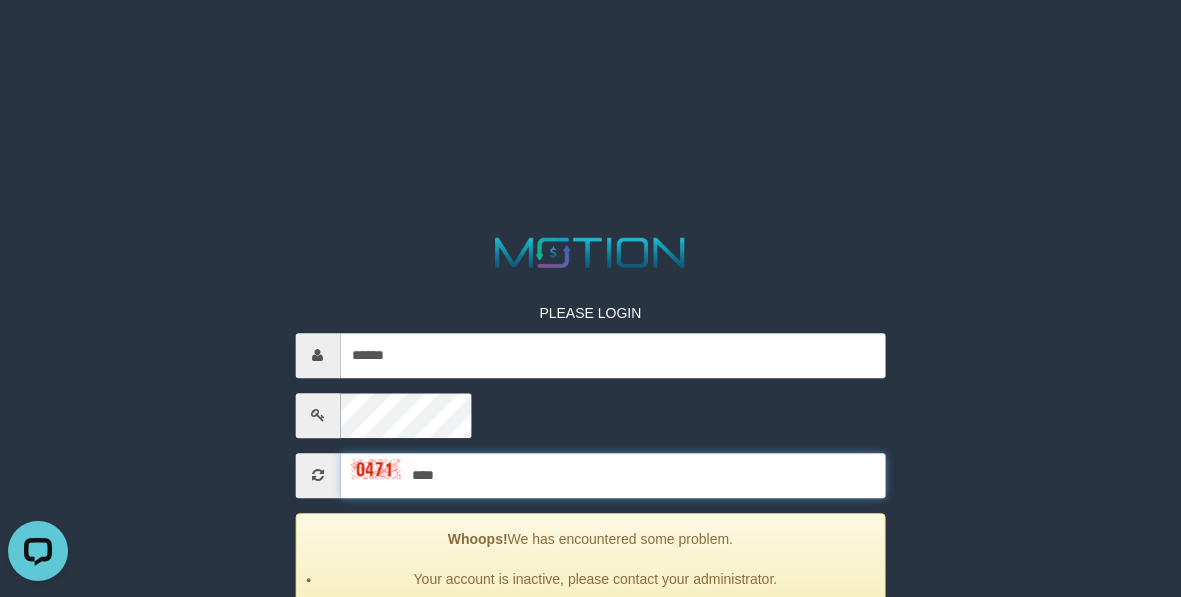 type on "****" 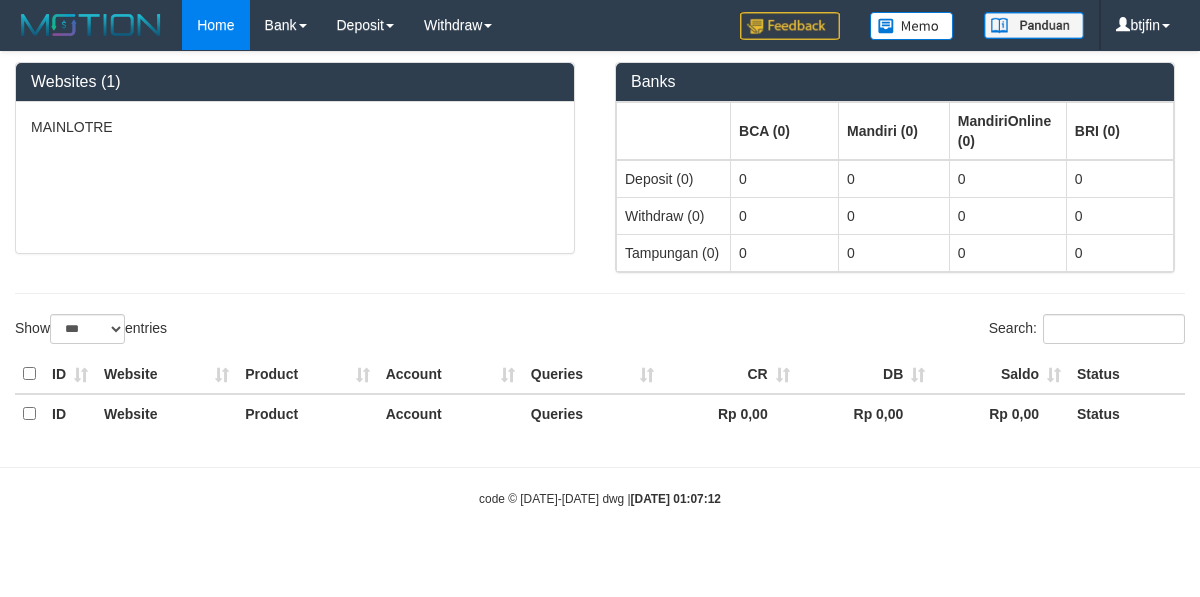 select on "***" 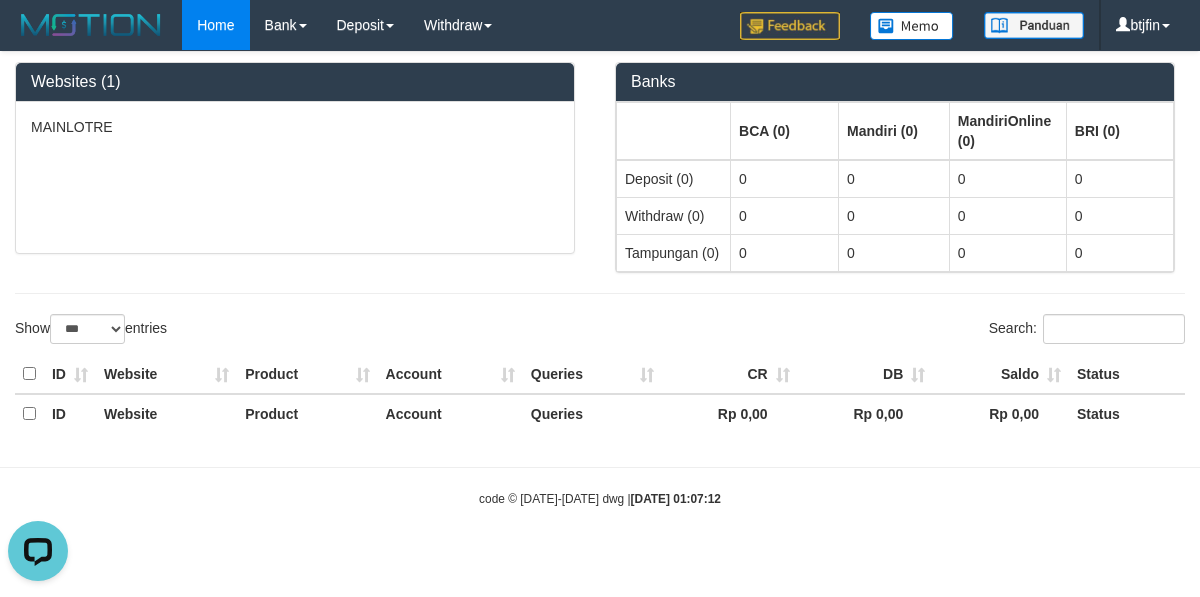 scroll, scrollTop: 0, scrollLeft: 0, axis: both 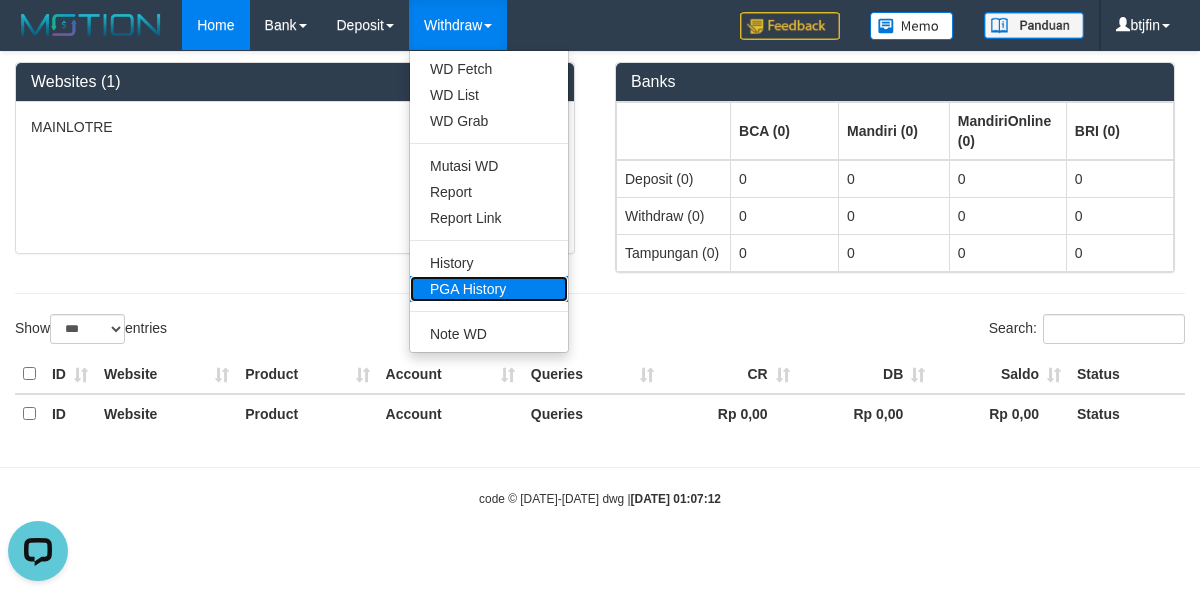 click on "PGA History" at bounding box center (489, 289) 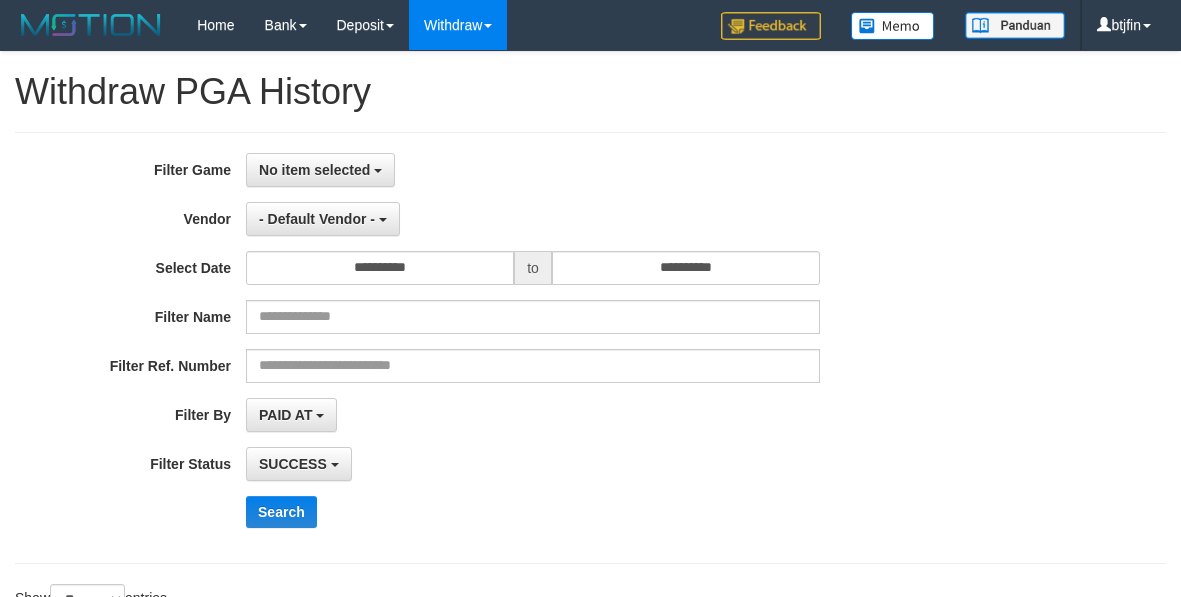 select 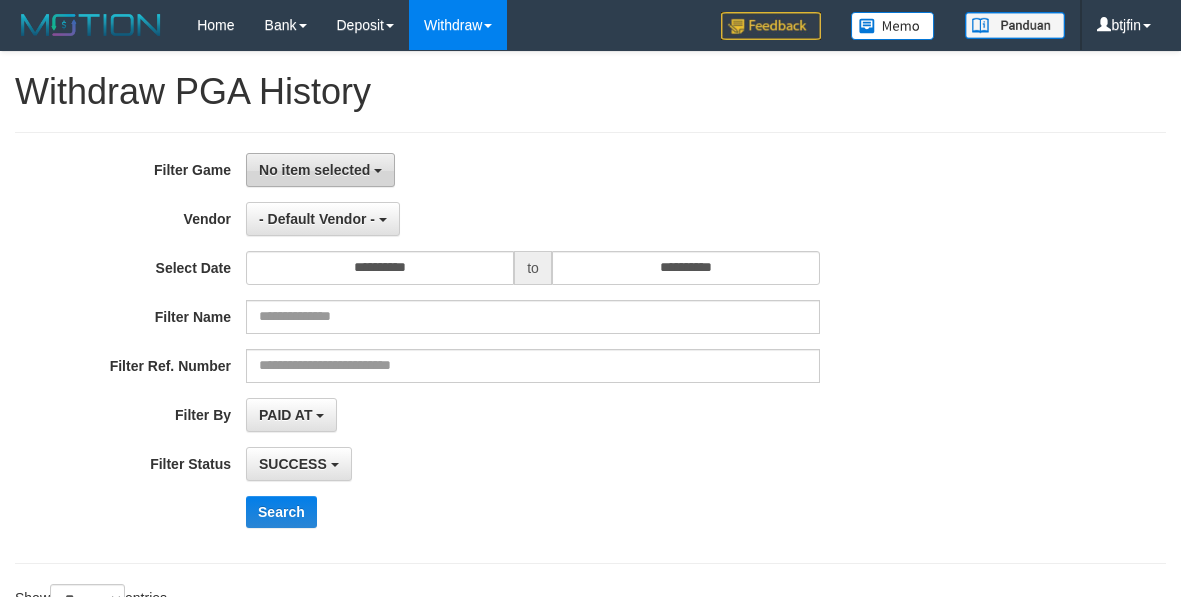 scroll, scrollTop: 0, scrollLeft: 0, axis: both 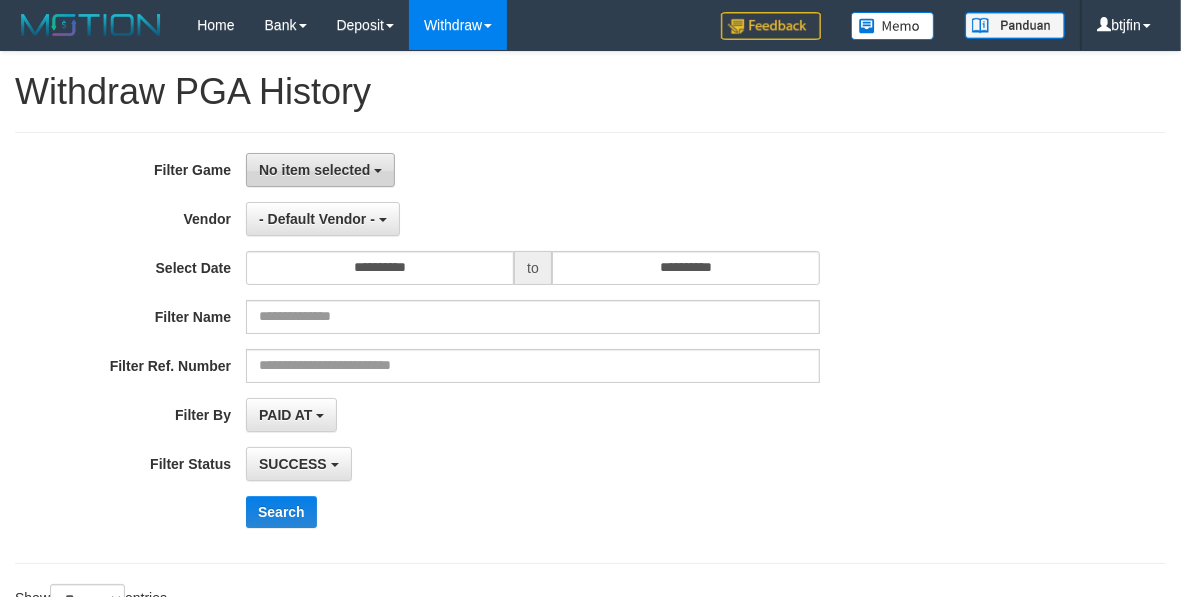click on "No item selected" at bounding box center (314, 170) 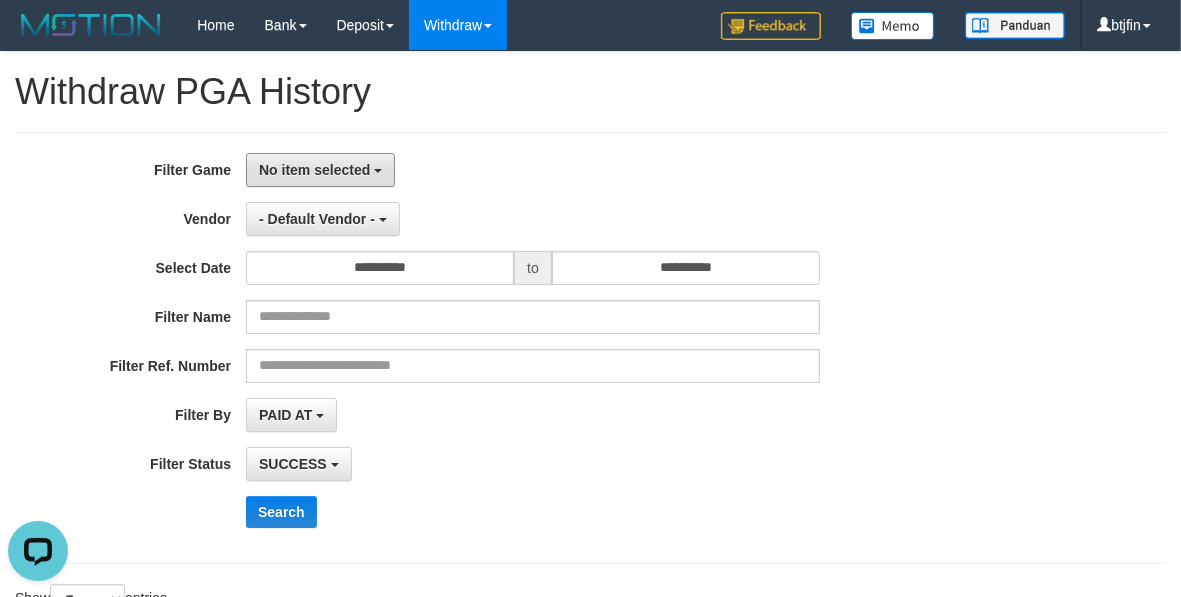 scroll, scrollTop: 0, scrollLeft: 0, axis: both 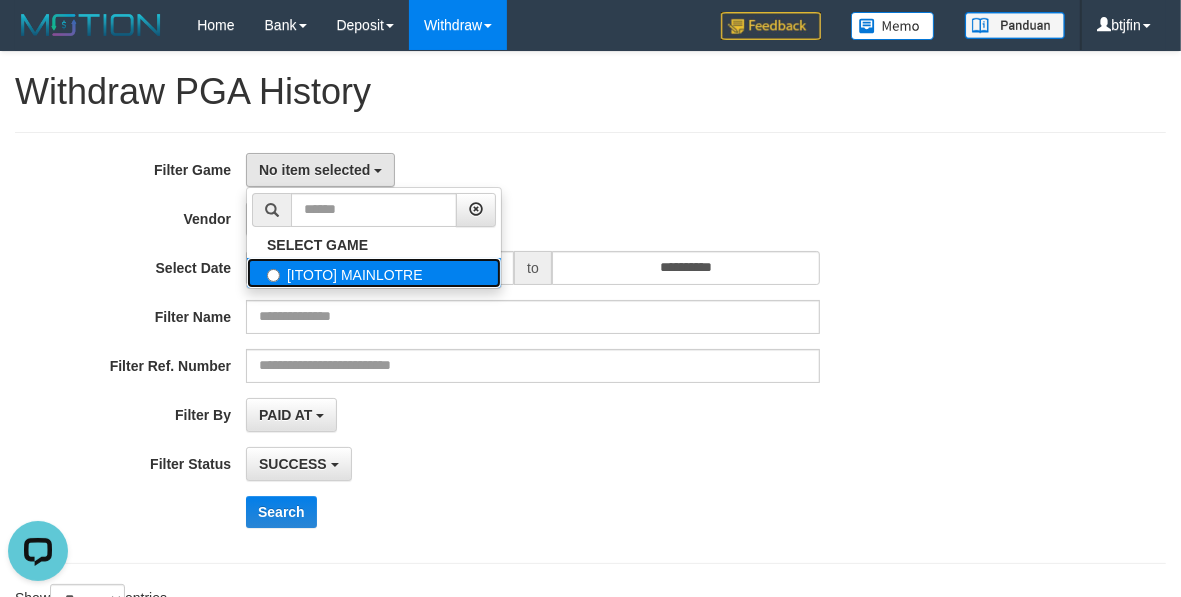 click on "[ITOTO] MAINLOTRE" at bounding box center (374, 273) 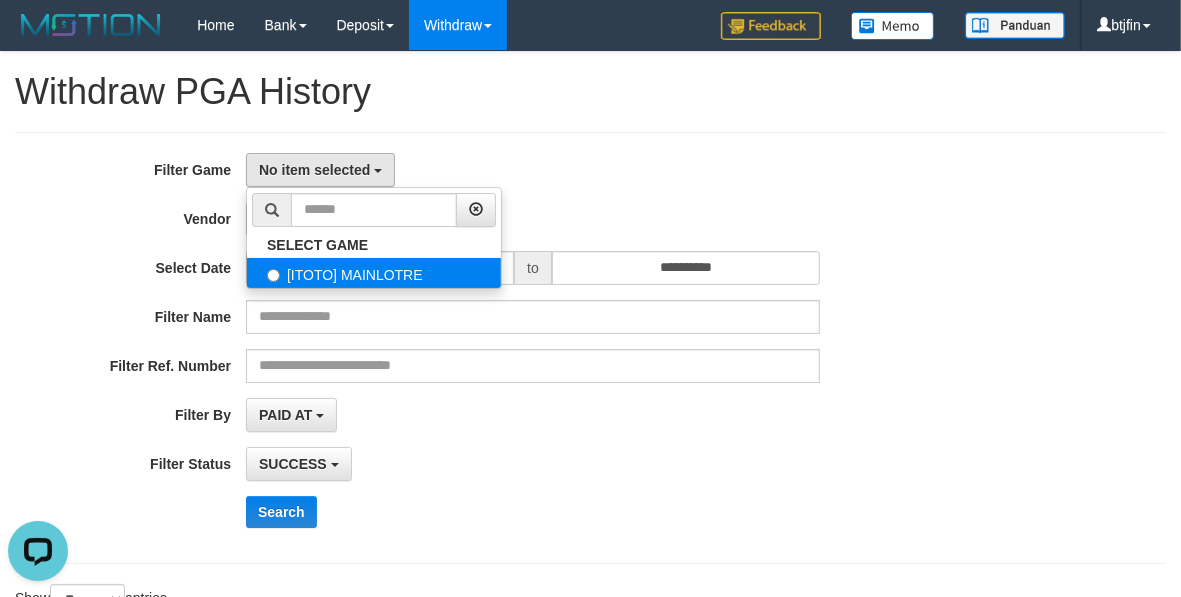 select on "****" 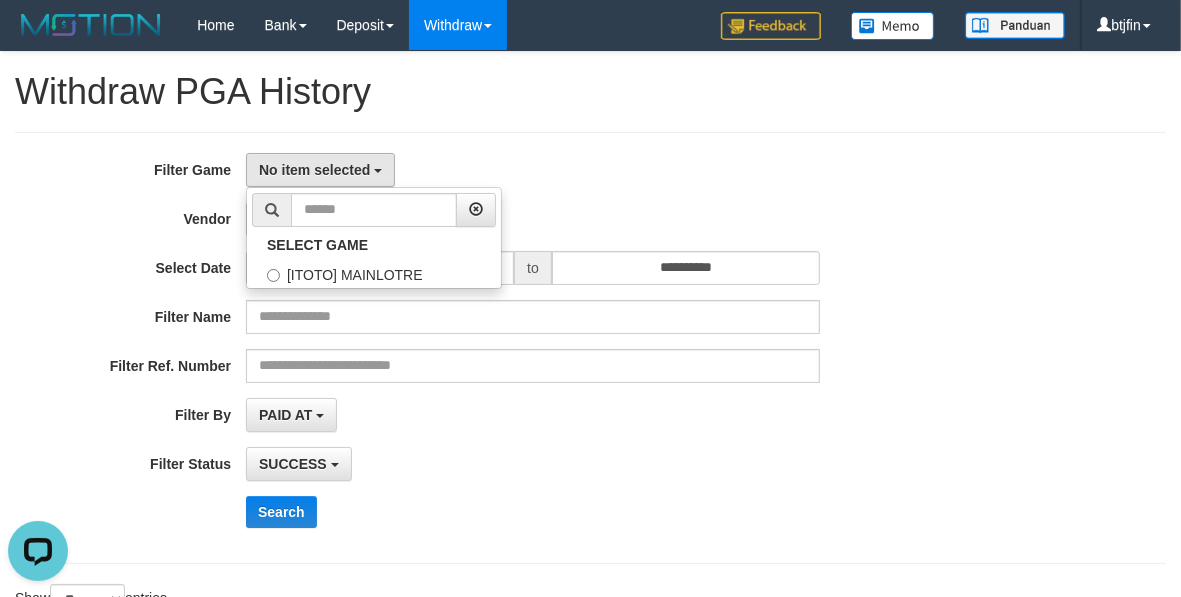 scroll, scrollTop: 17, scrollLeft: 0, axis: vertical 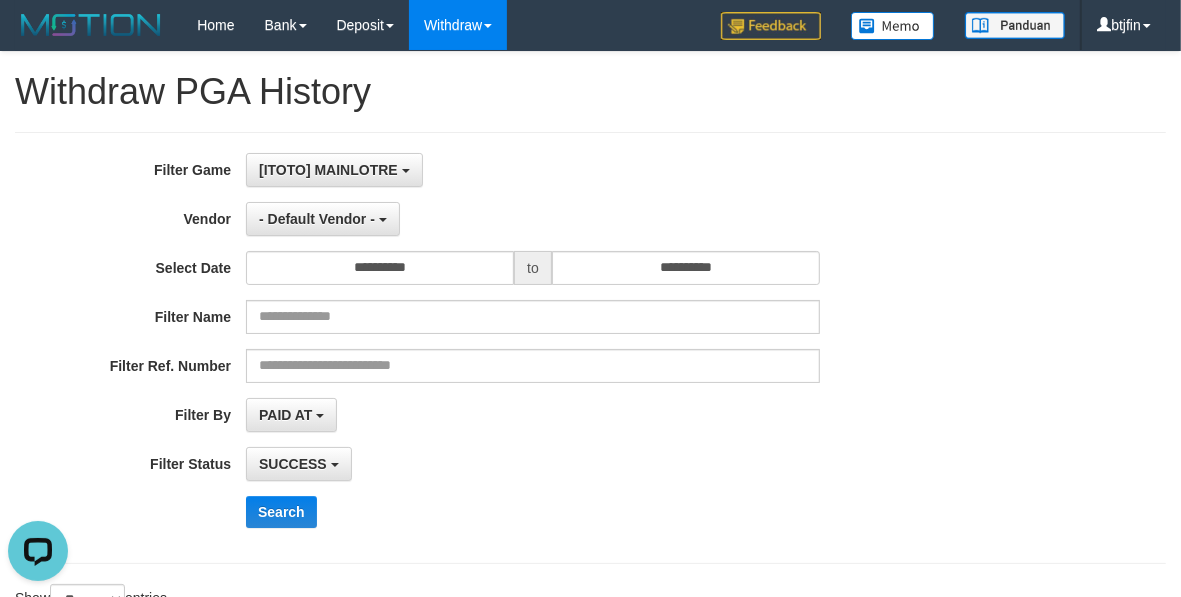 drag, startPoint x: 522, startPoint y: 225, endPoint x: 431, endPoint y: 272, distance: 102.4207 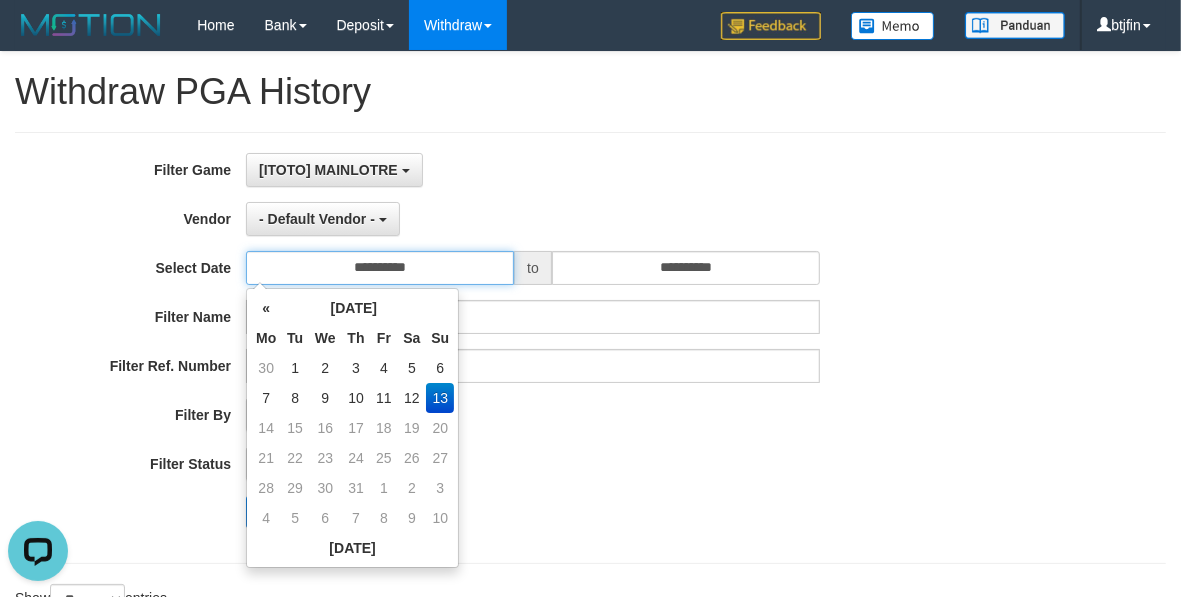 click on "**********" at bounding box center [380, 268] 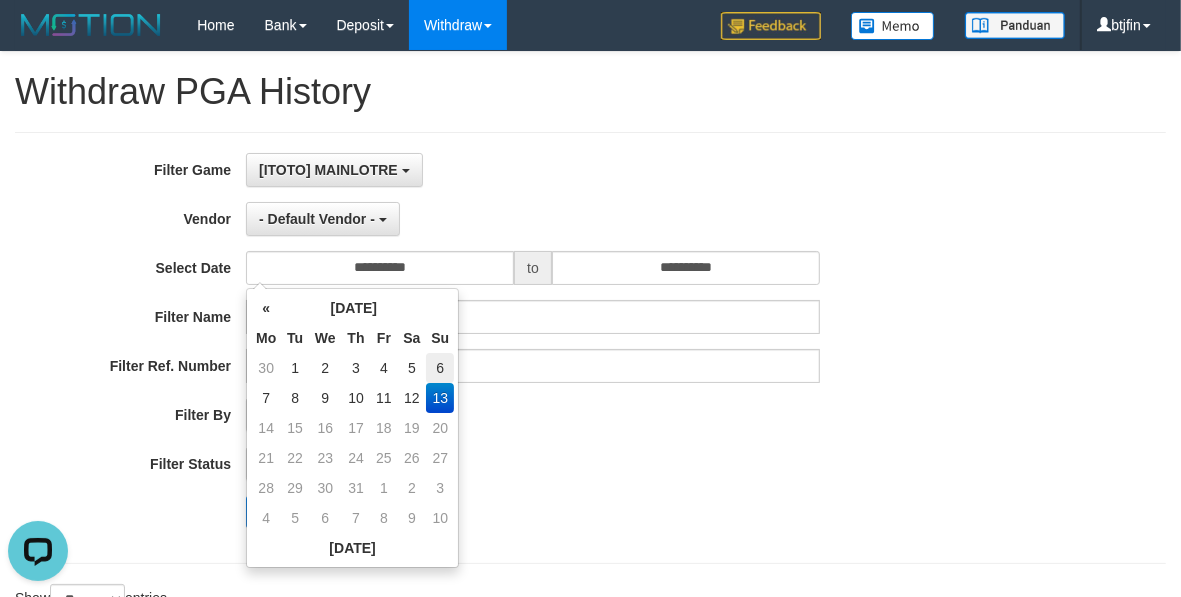 click on "6" at bounding box center [440, 368] 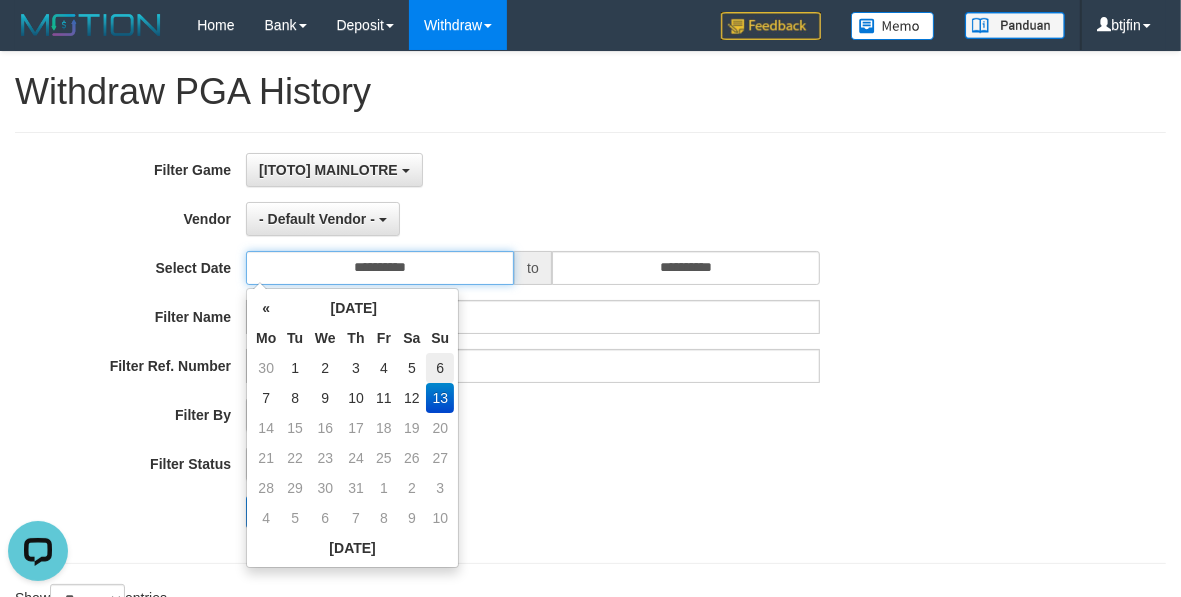type on "**********" 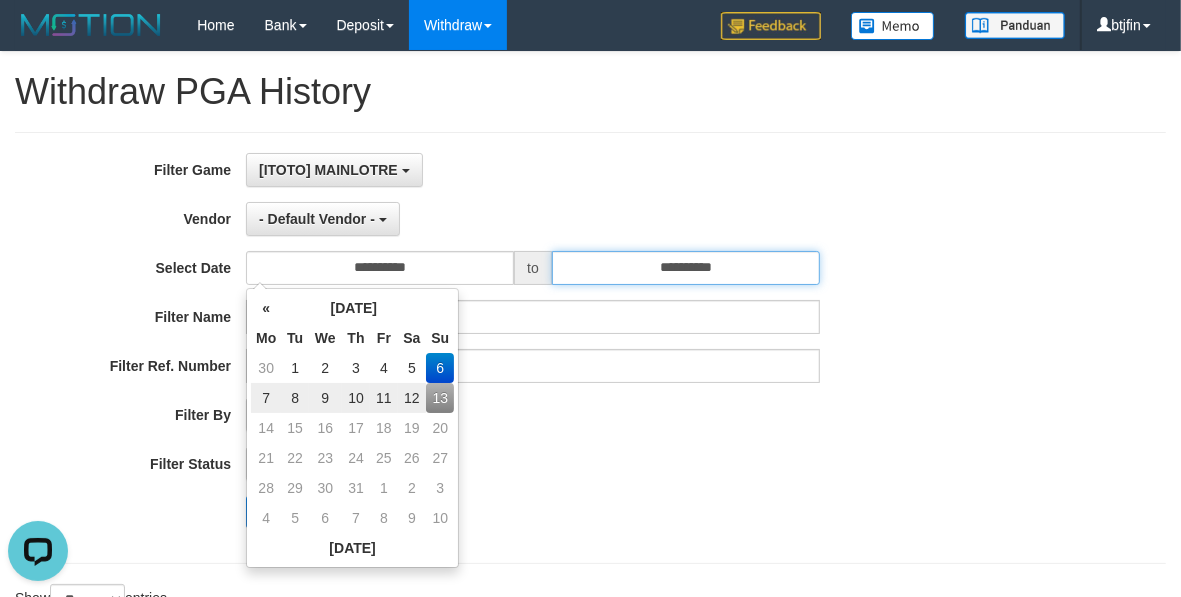 click on "**********" at bounding box center [686, 268] 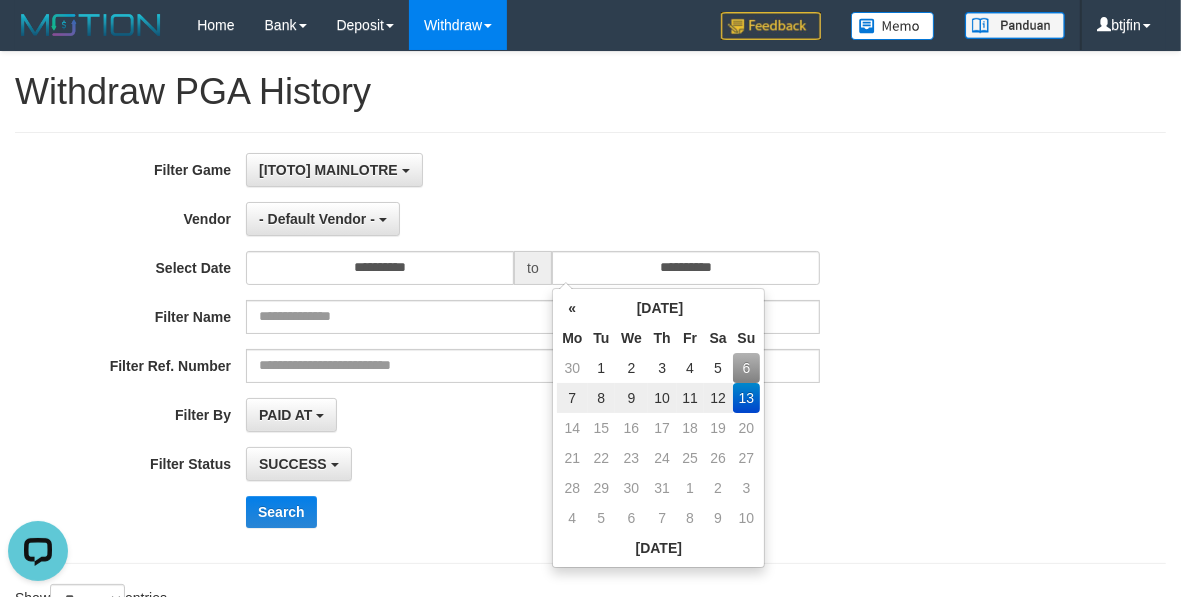 click on "12" at bounding box center [718, 398] 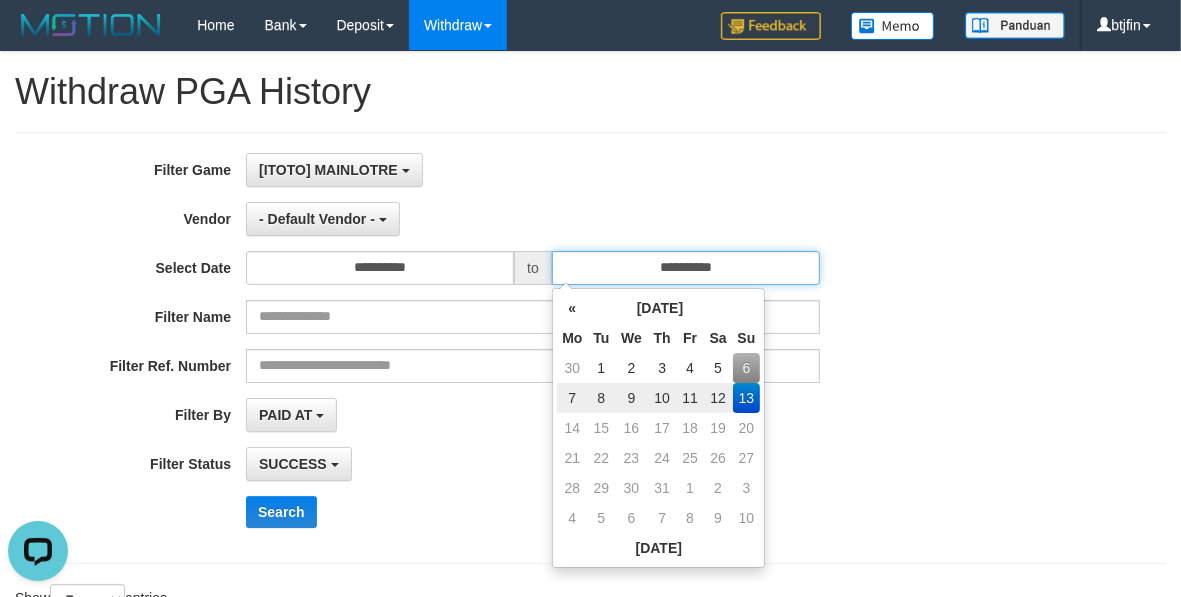 type on "**********" 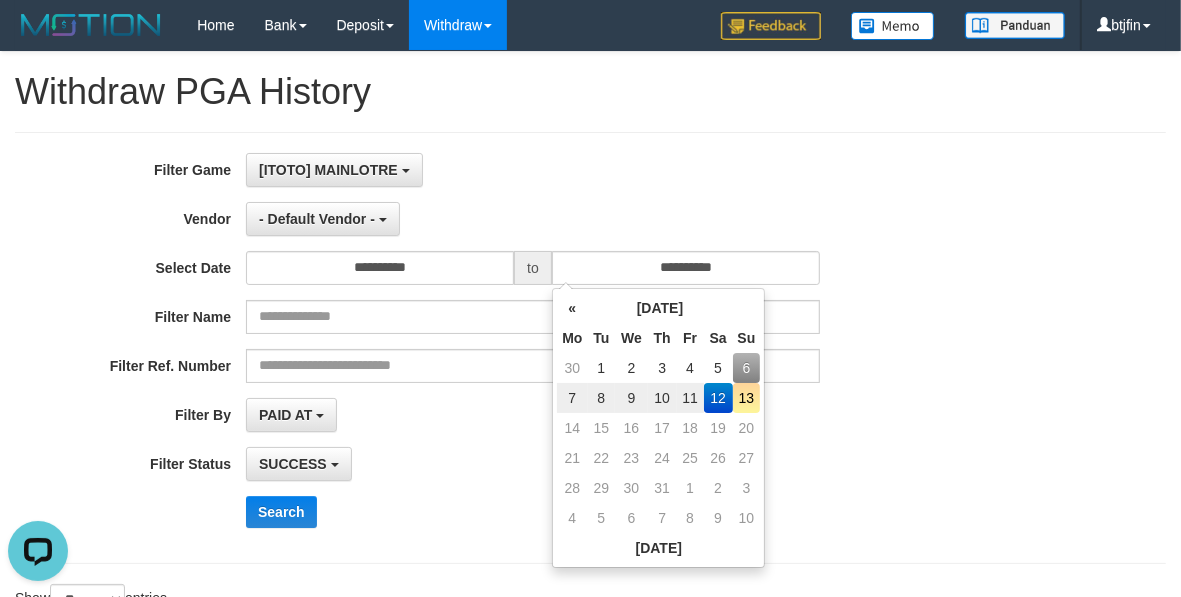 click on "Filter Name" at bounding box center (492, 317) 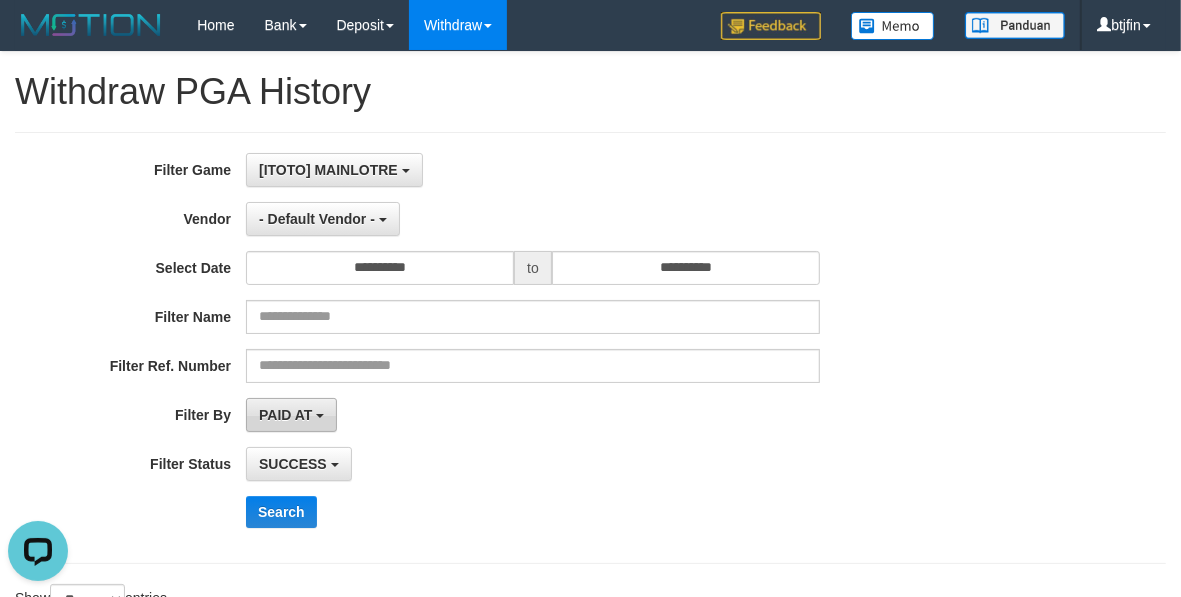 click on "PAID AT" at bounding box center (285, 415) 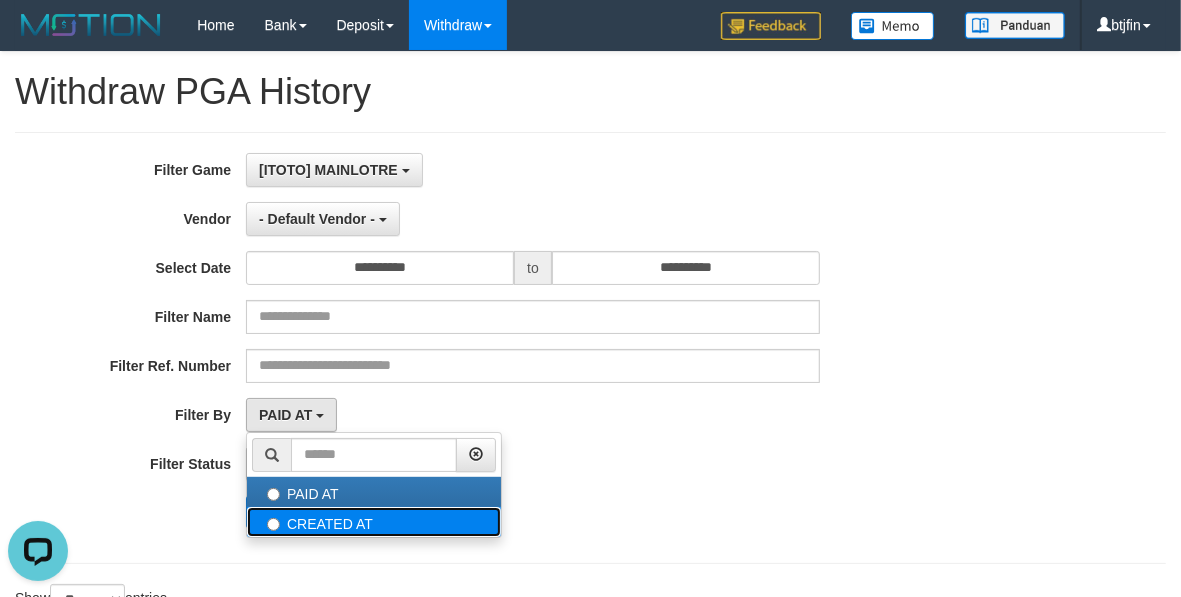 click on "CREATED AT" at bounding box center (374, 522) 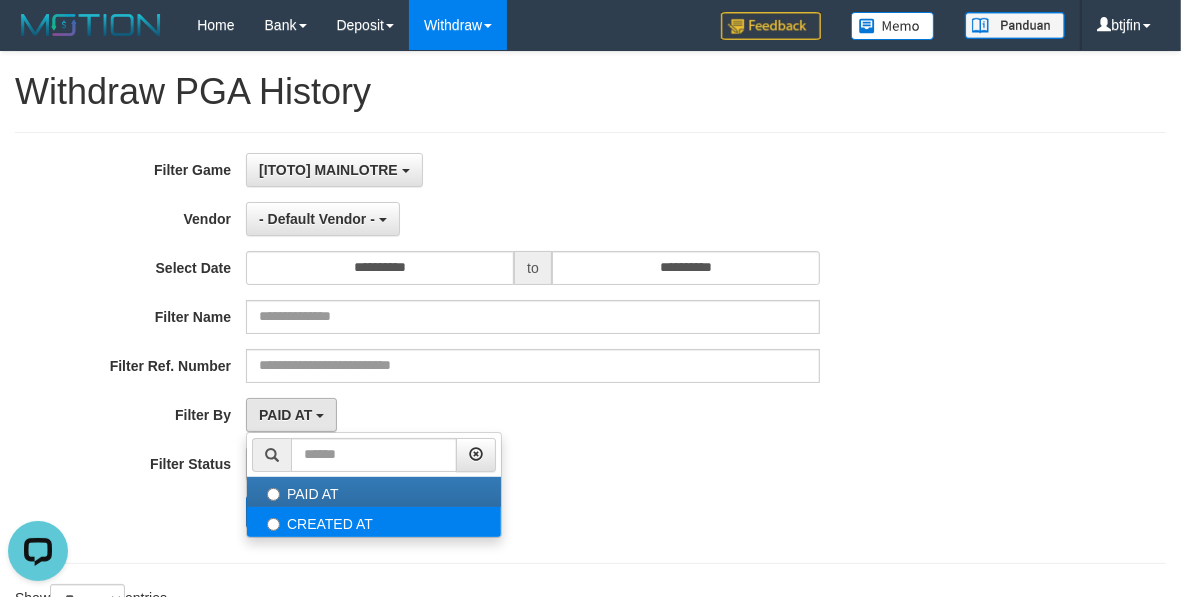 select on "*" 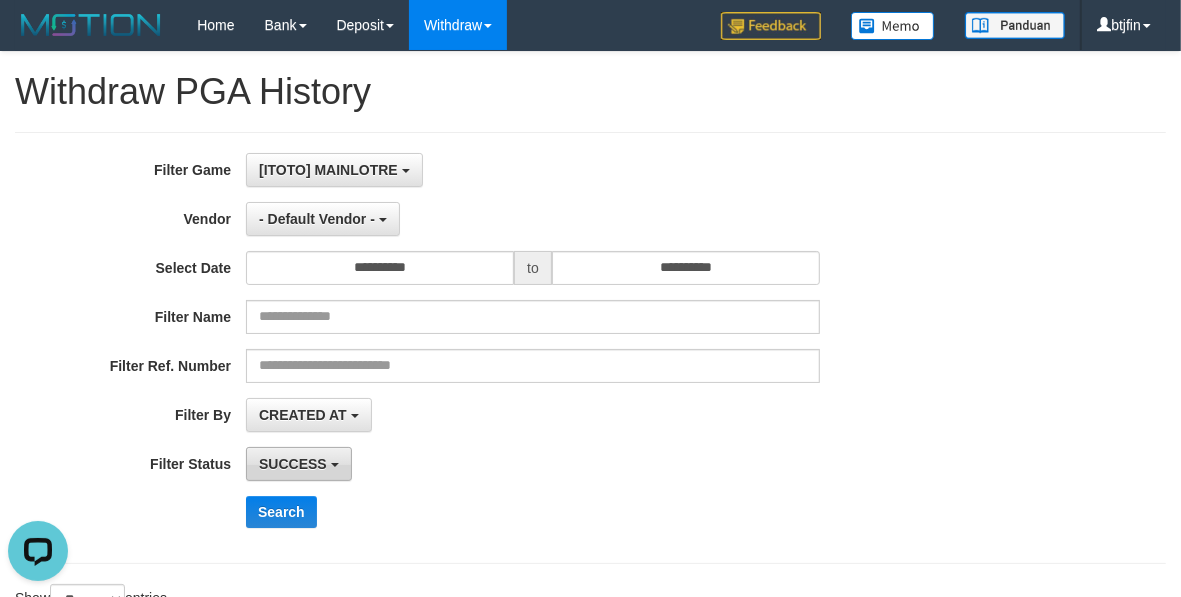 click at bounding box center [335, 465] 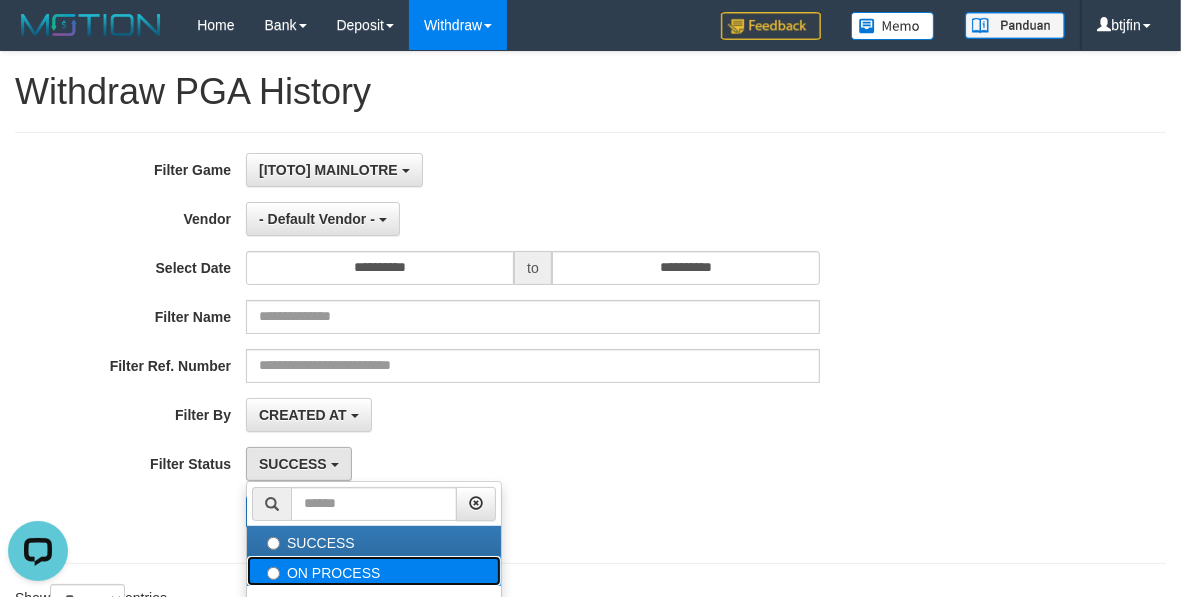 click on "ON PROCESS" at bounding box center (374, 571) 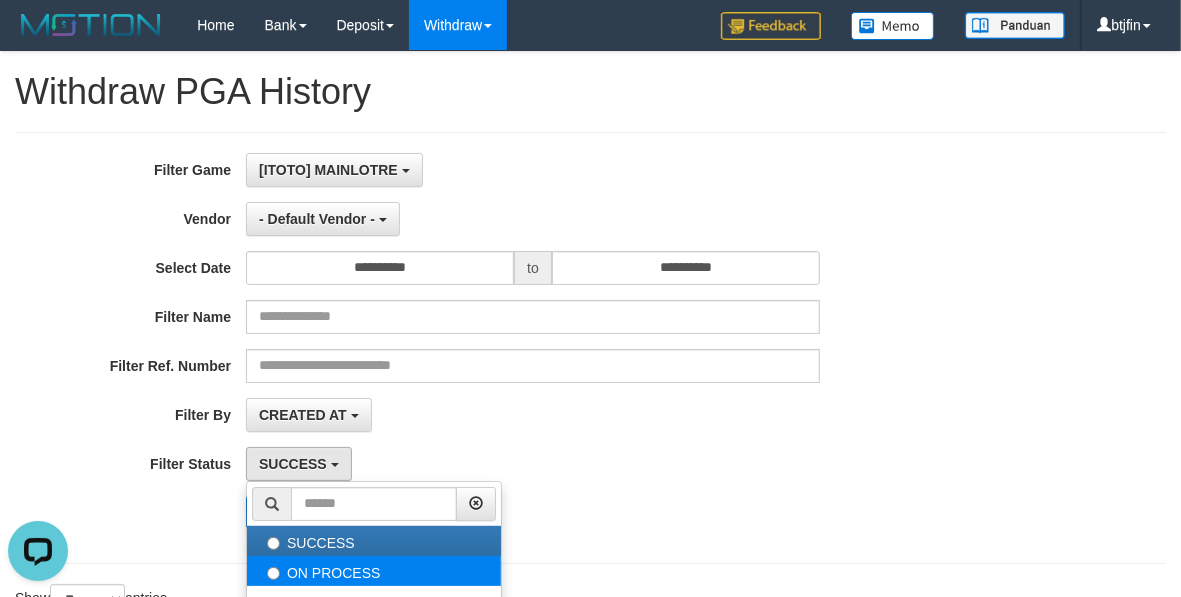 select on "*" 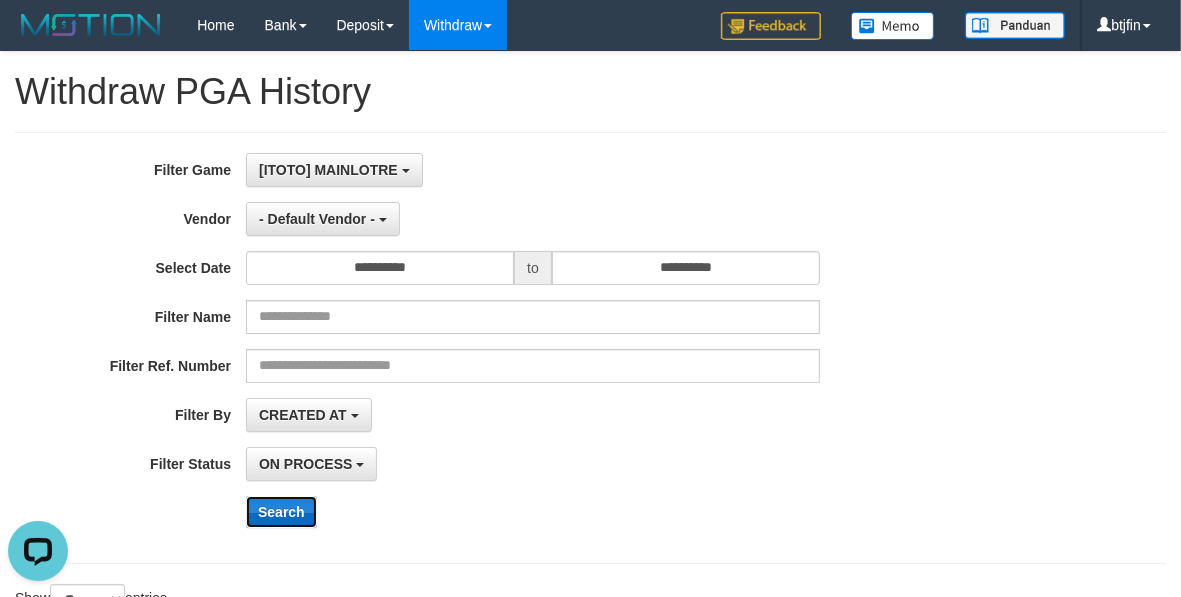 click on "Search" at bounding box center (281, 512) 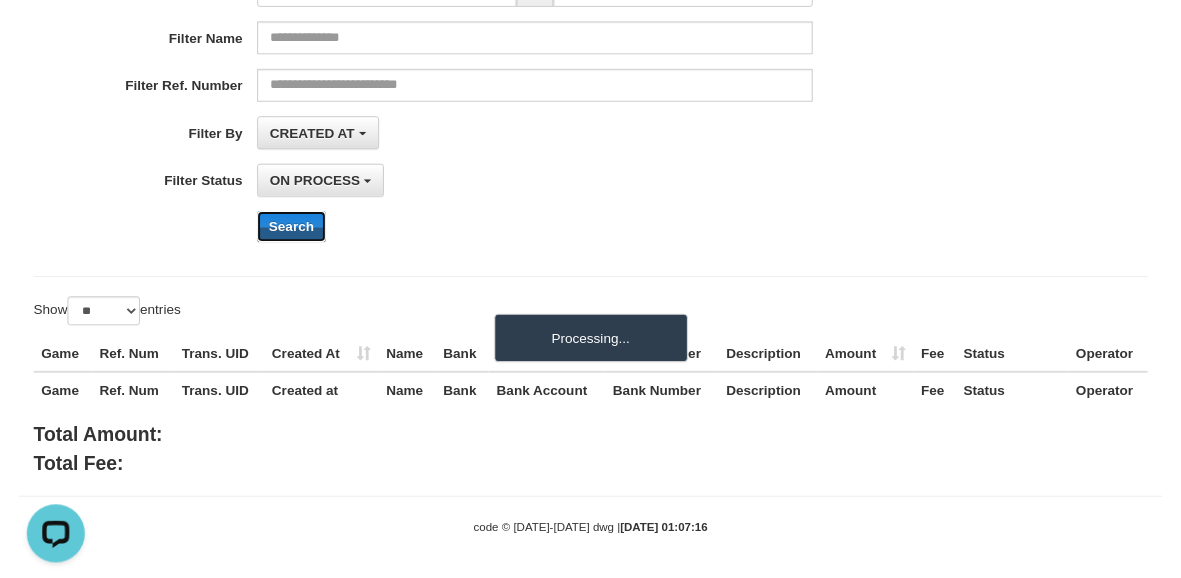 scroll, scrollTop: 286, scrollLeft: 0, axis: vertical 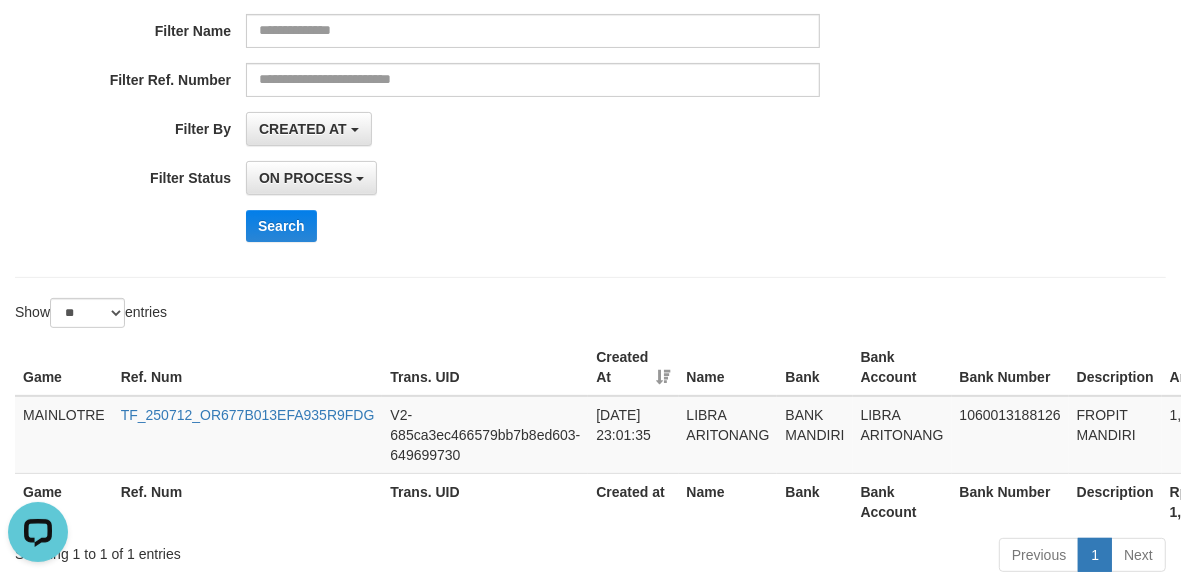 click on "CREATED AT
PAID AT
CREATED AT" at bounding box center (533, 129) 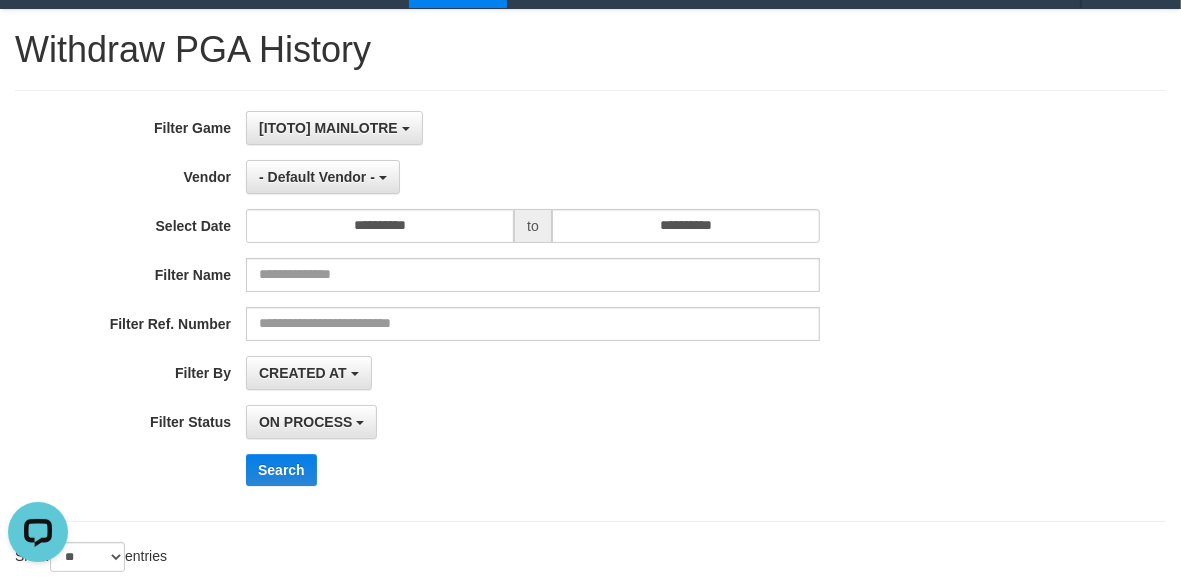 scroll, scrollTop: 36, scrollLeft: 0, axis: vertical 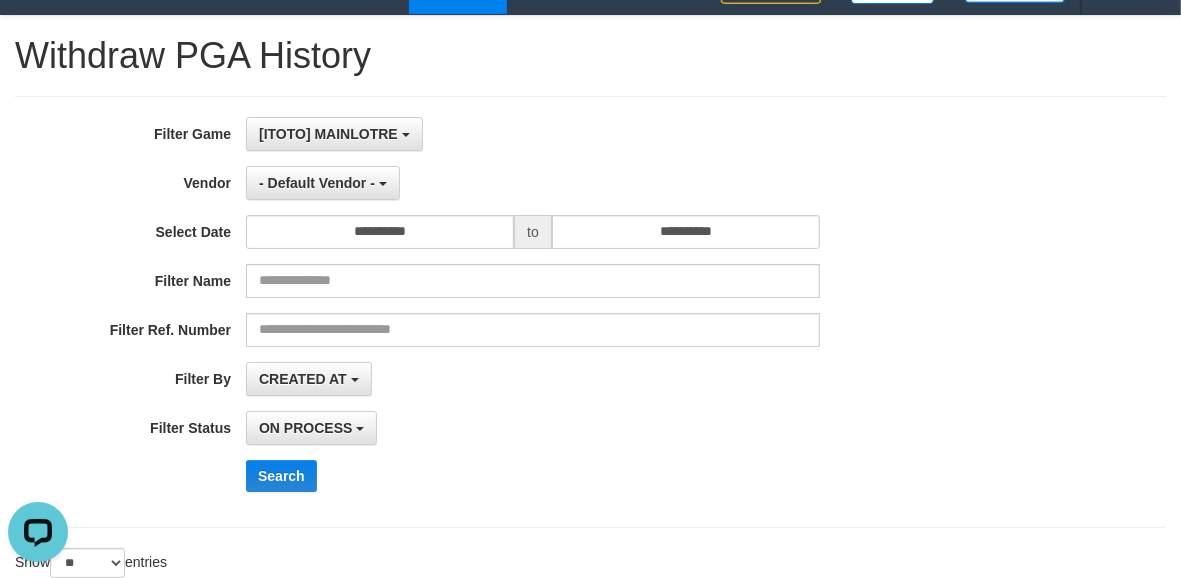 click on "ON PROCESS
SUCCESS
ON PROCESS
FAILED" at bounding box center [533, 428] 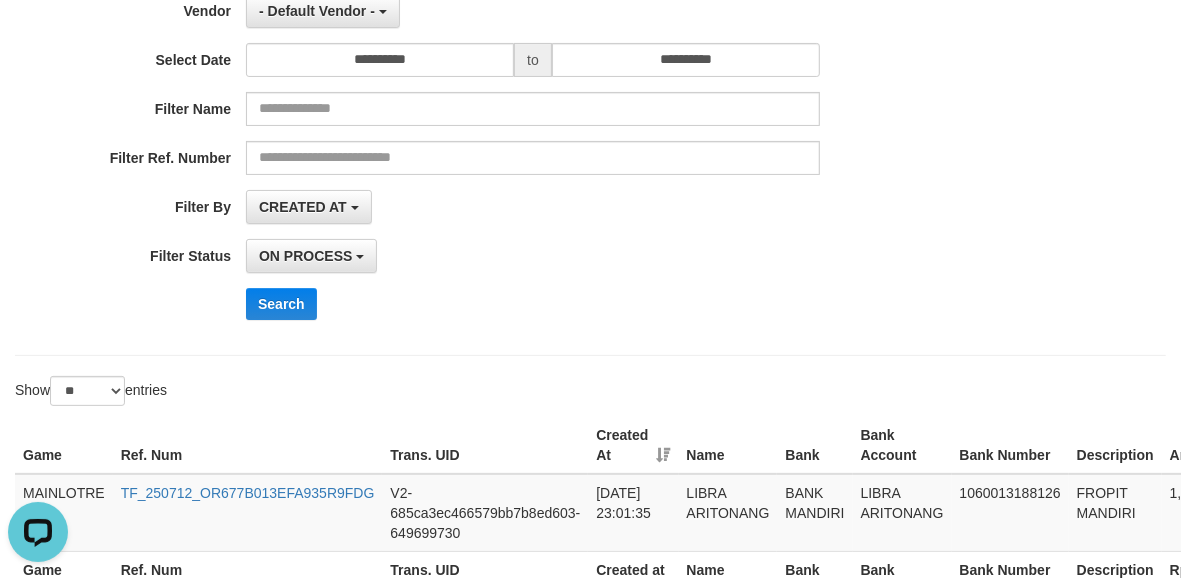 scroll, scrollTop: 411, scrollLeft: 0, axis: vertical 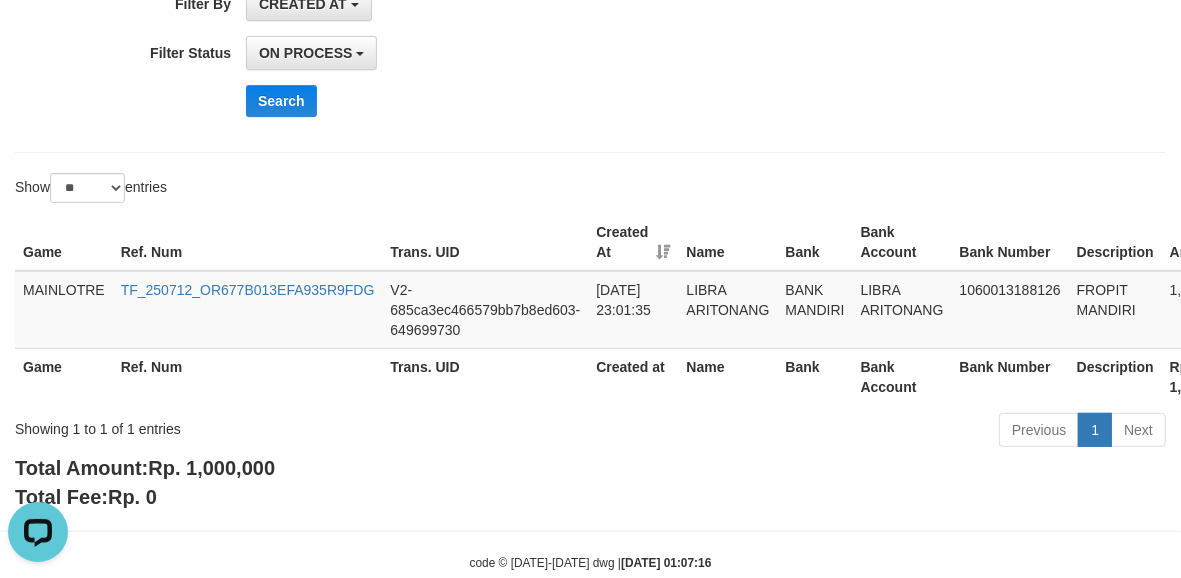 click on "Game Ref. Num Trans. UID Created At Name Bank Bank Account Bank Number Description Amount Fee Status Operator
Game Ref. Num Trans. UID Created at Name Bank Bank Account Bank Number Description Rp. 1,000,000 Rp. 0 Status Operator
MAINLOTRE TF_250712_OR677B013EFA935R9FDG V2-685ca3ec466579bb7b8ed603-649699730 2025-07-12 23:01:35 LIBRA ARITONANG BANK MANDIRI LIBRA ARITONANG 1060013188126 FROPIT MANDIRI 1,000,000 0 O   Processing..." at bounding box center (590, 309) 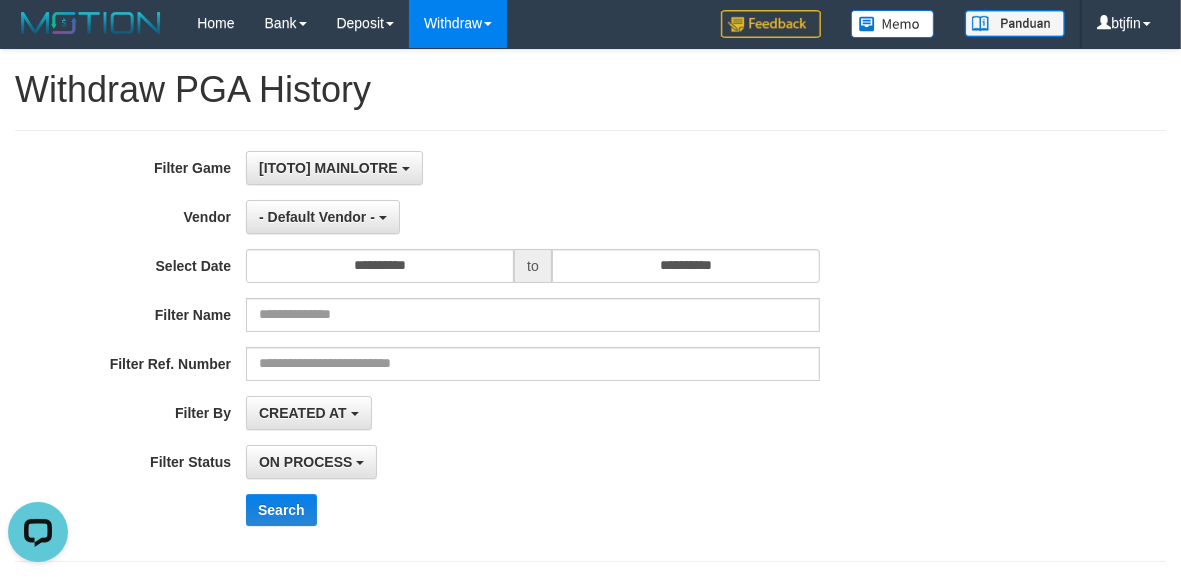 scroll, scrollTop: 0, scrollLeft: 0, axis: both 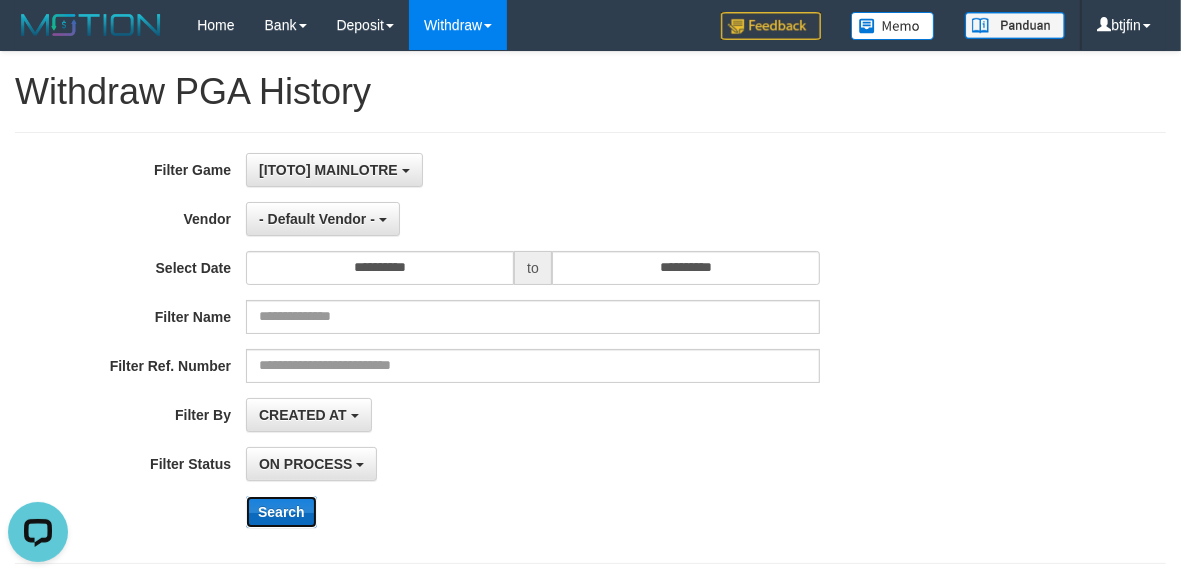 click on "Search" at bounding box center (281, 512) 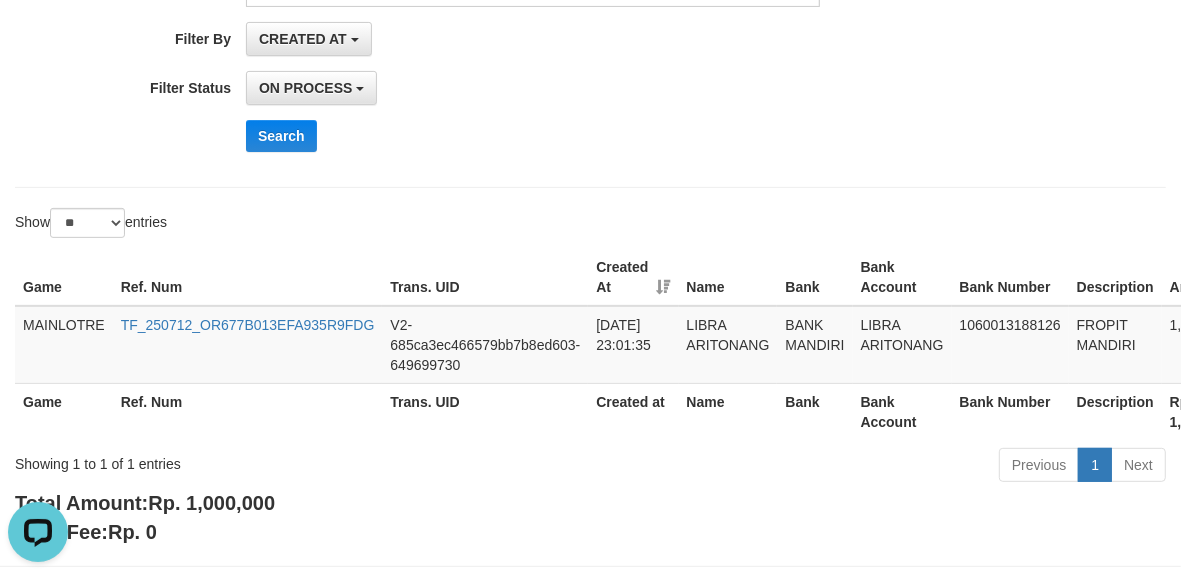 scroll, scrollTop: 332, scrollLeft: 0, axis: vertical 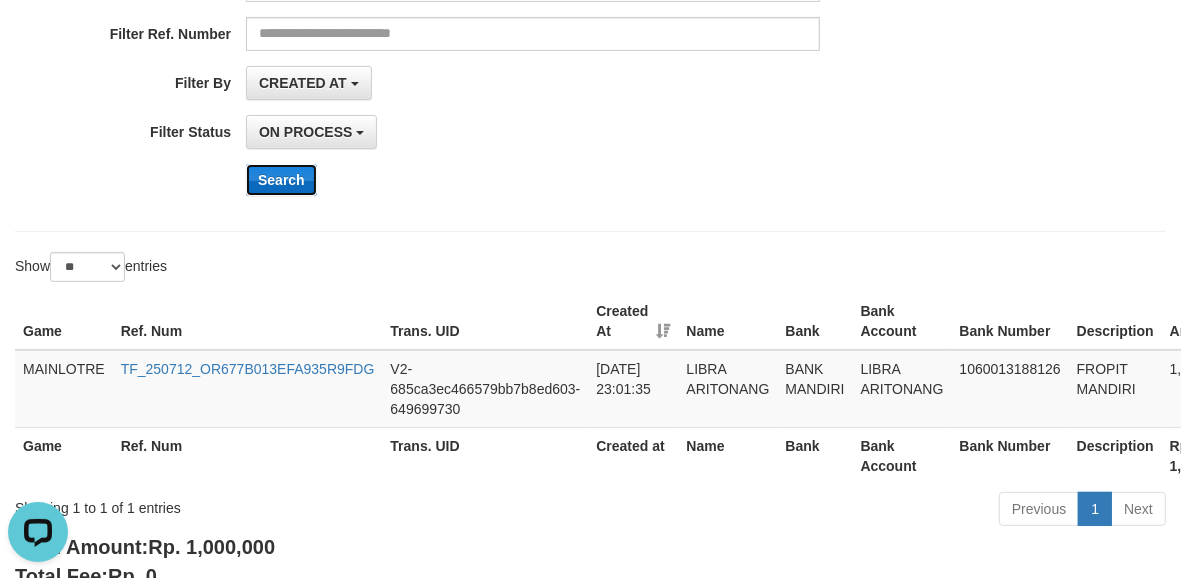 click on "Search" at bounding box center (281, 180) 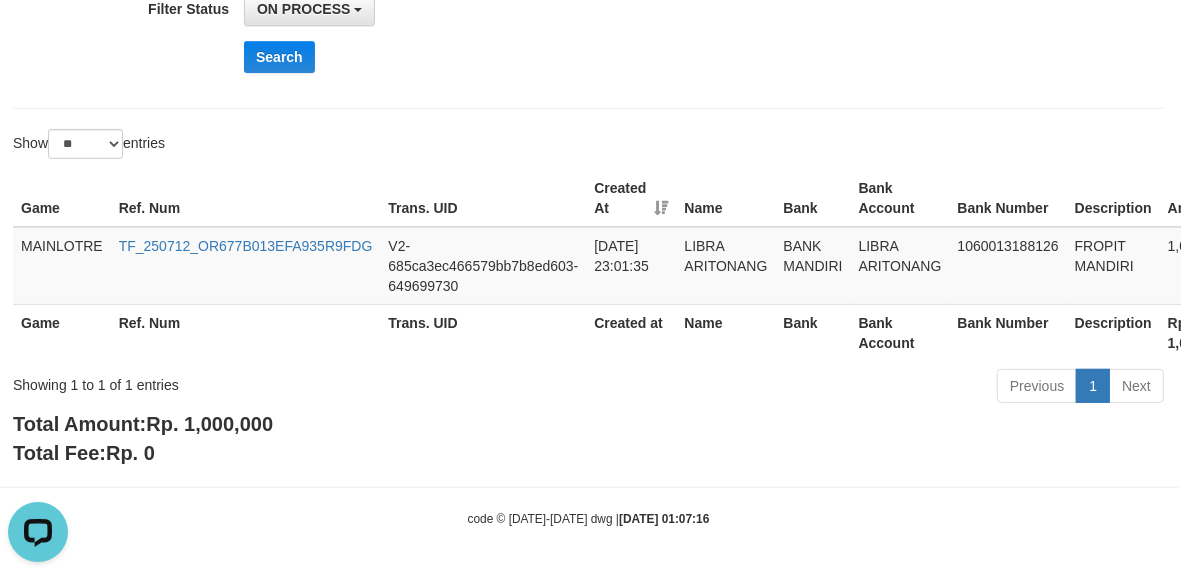 scroll, scrollTop: 457, scrollLeft: 0, axis: vertical 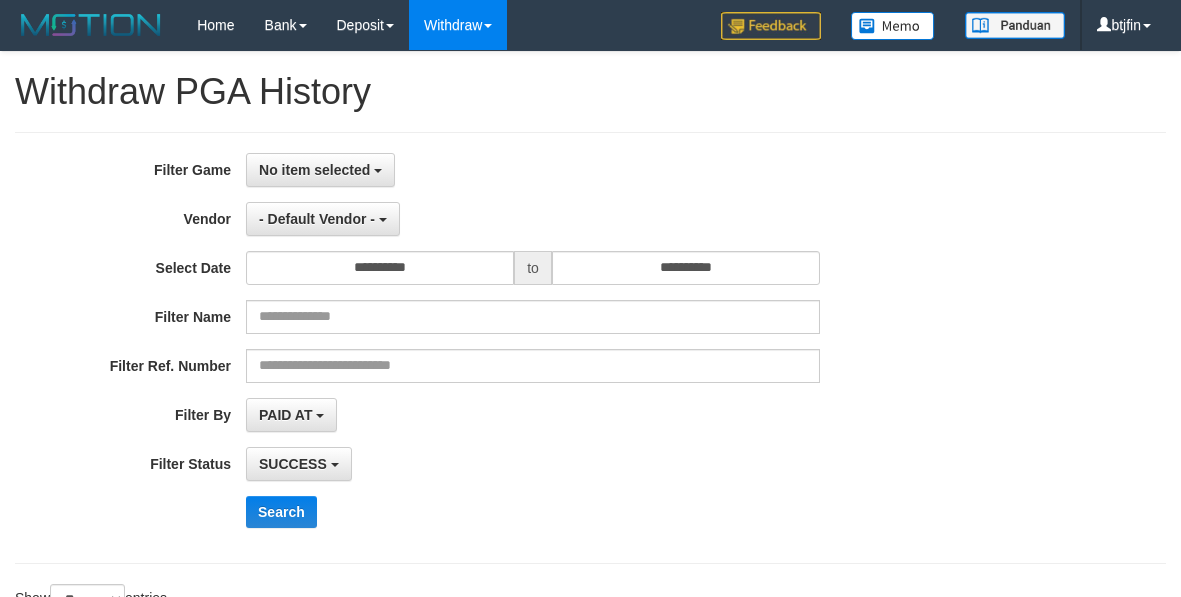 select on "**********" 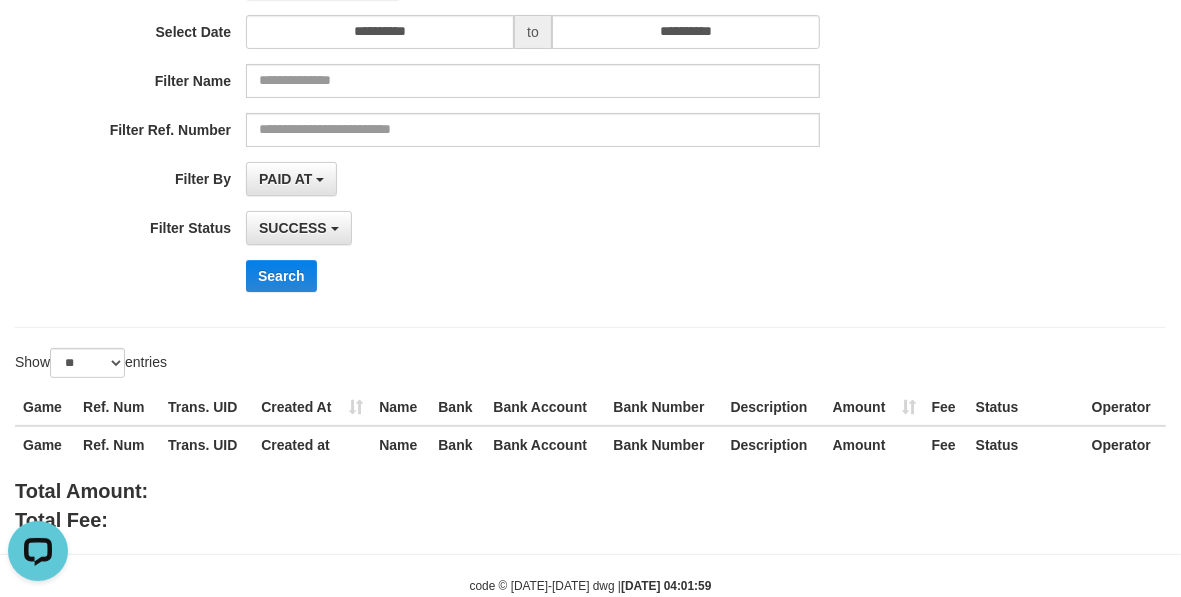 scroll, scrollTop: 0, scrollLeft: 0, axis: both 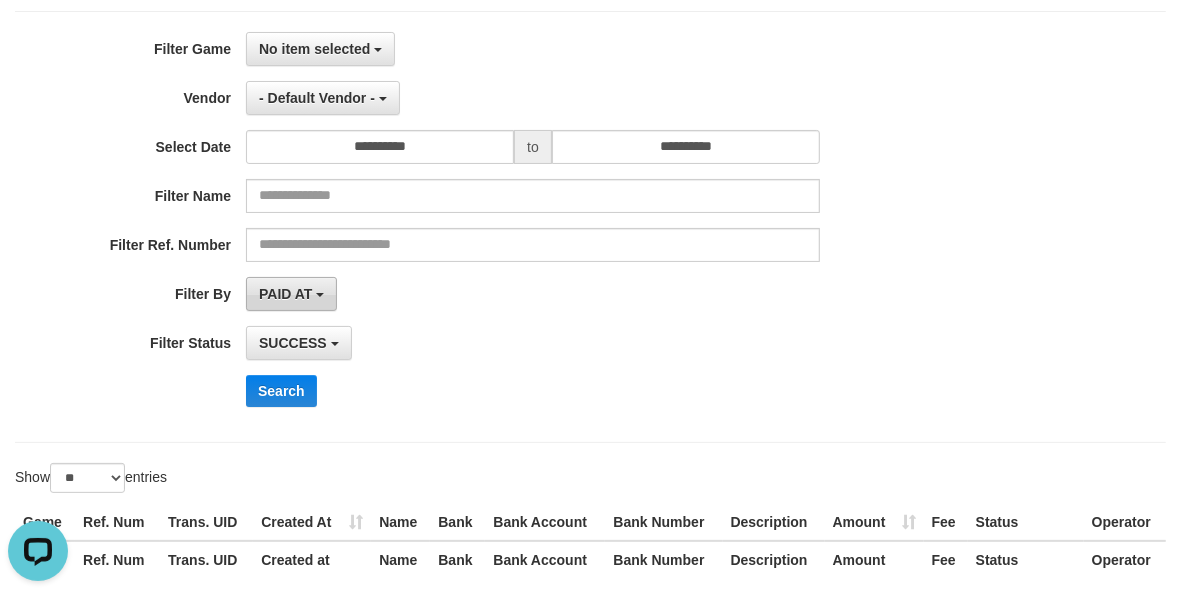 click on "PAID AT" at bounding box center (285, 294) 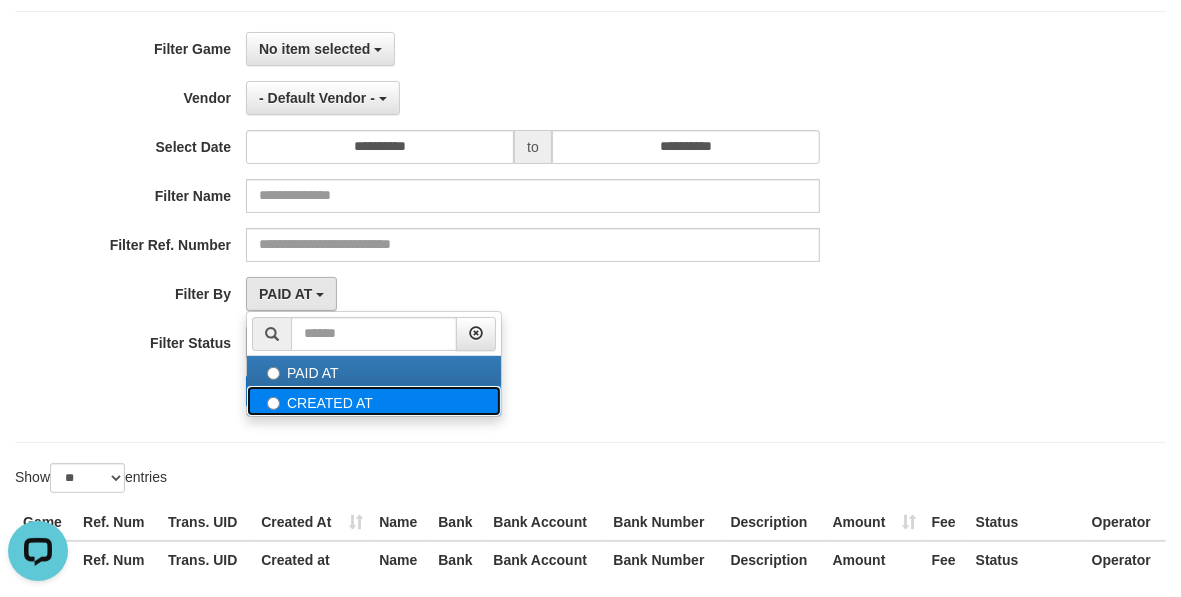 click on "CREATED AT" at bounding box center (374, 401) 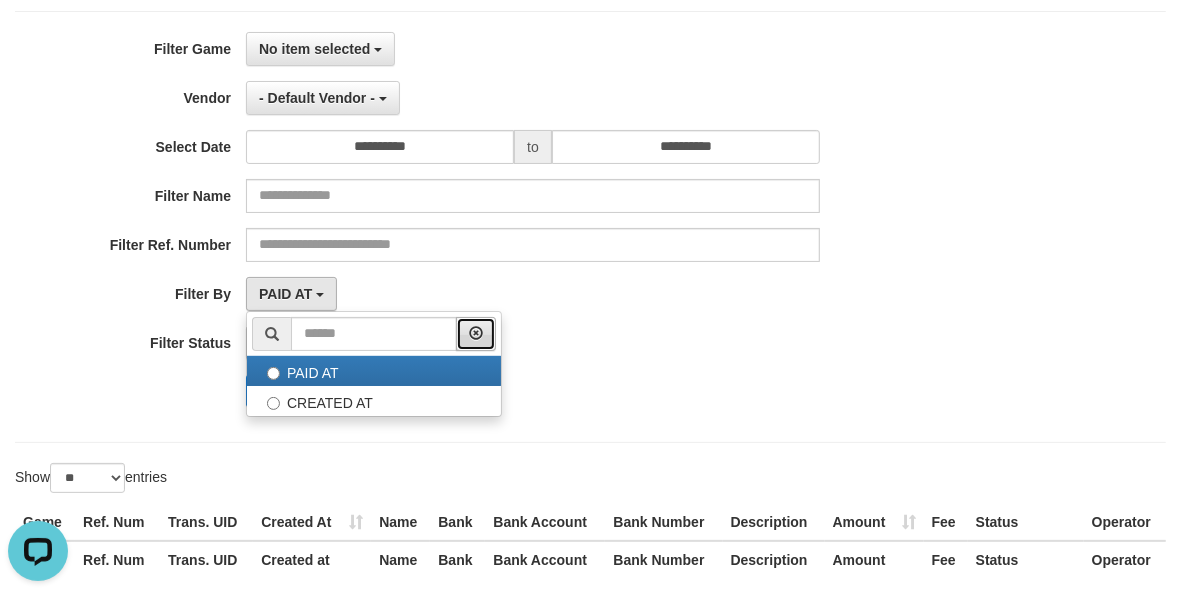 click at bounding box center [476, 333] 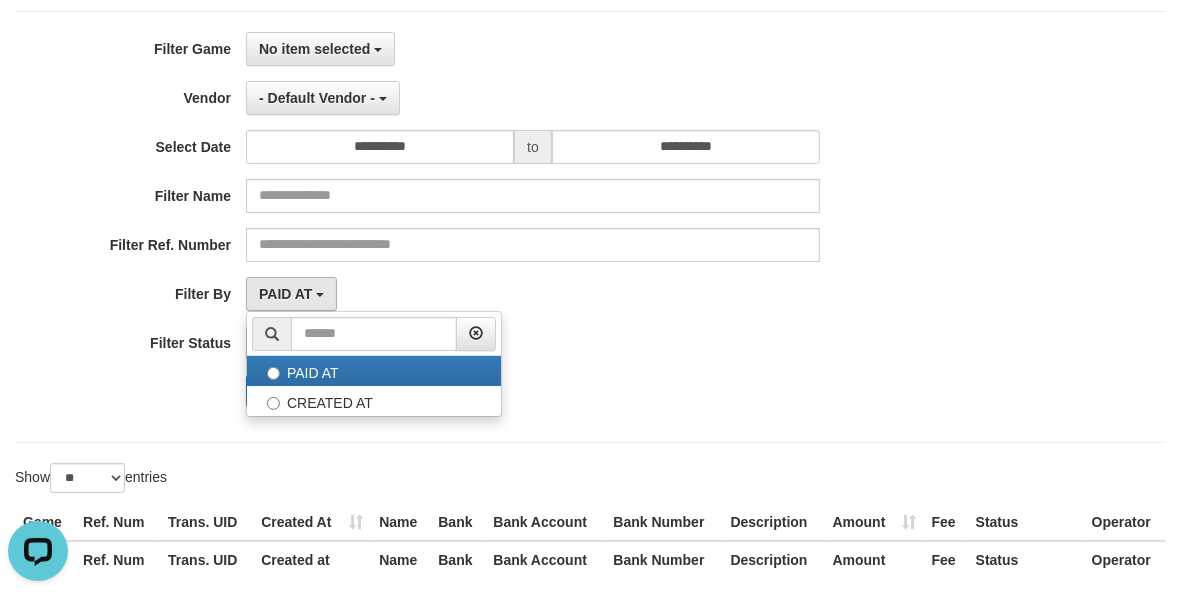 click on "Filter Ref. Number" at bounding box center [492, 245] 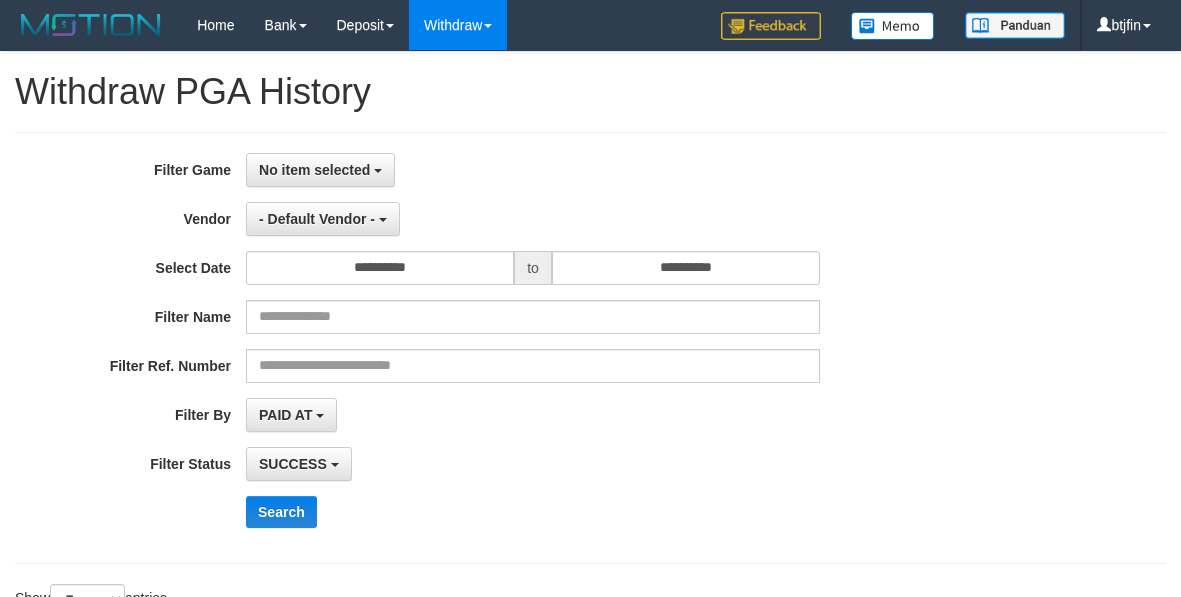 select 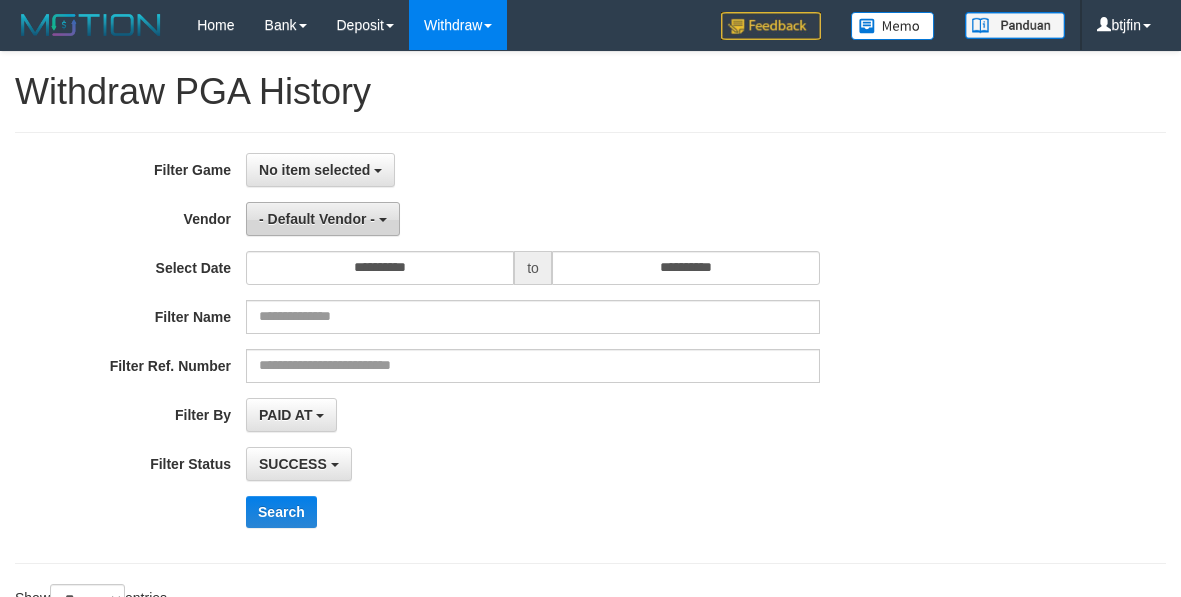 scroll, scrollTop: 121, scrollLeft: 0, axis: vertical 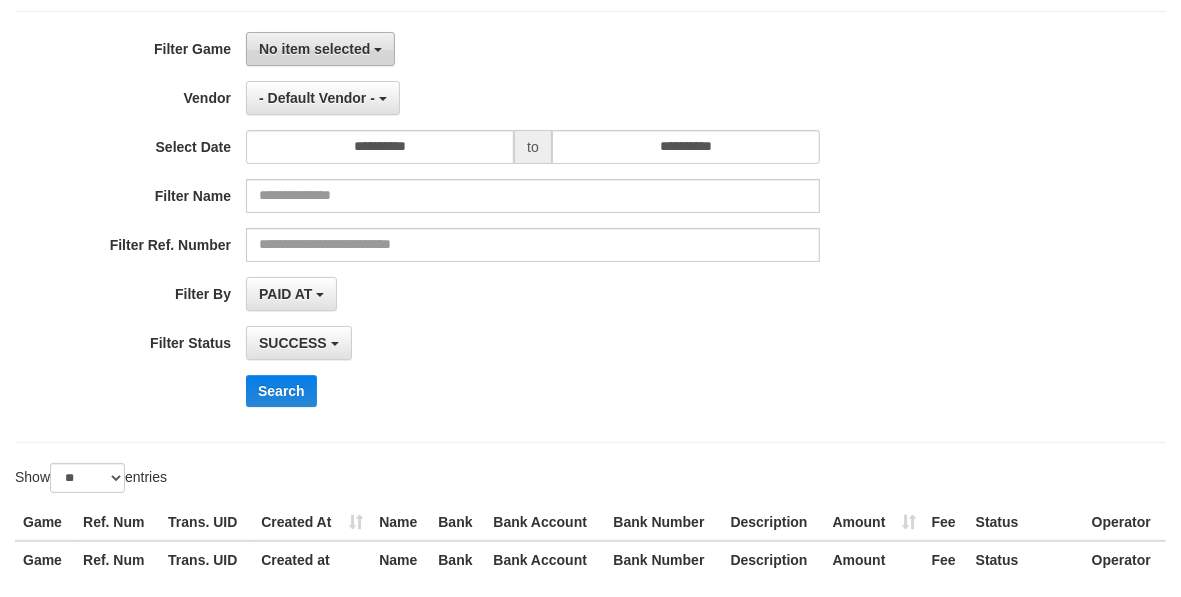 click on "No item selected" at bounding box center (320, 49) 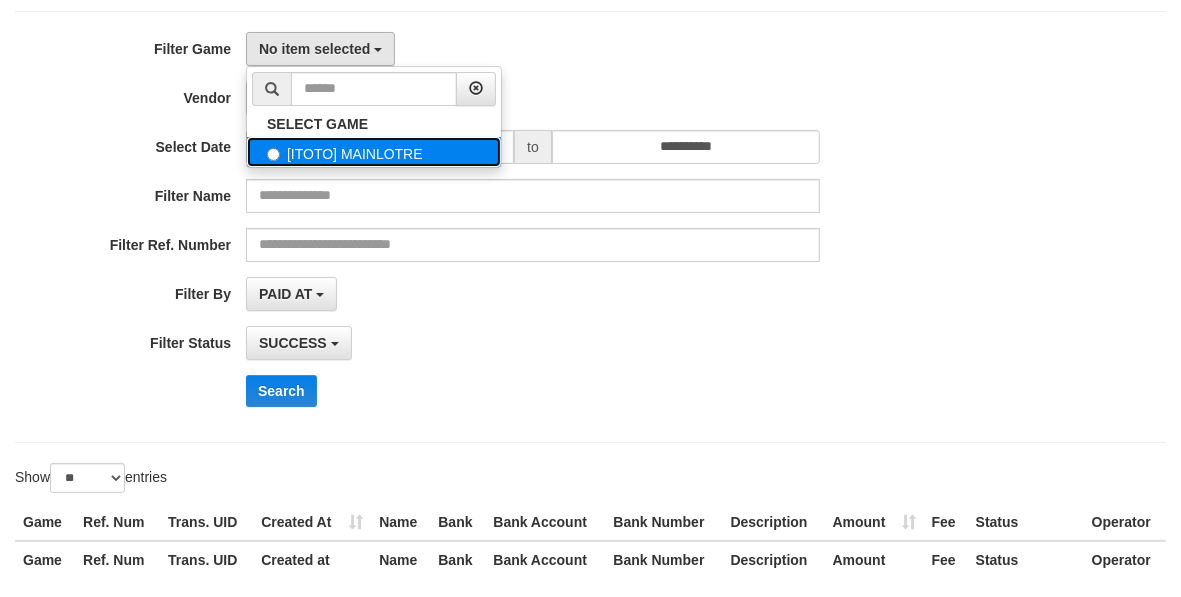 click on "[ITOTO] MAINLOTRE" at bounding box center [374, 152] 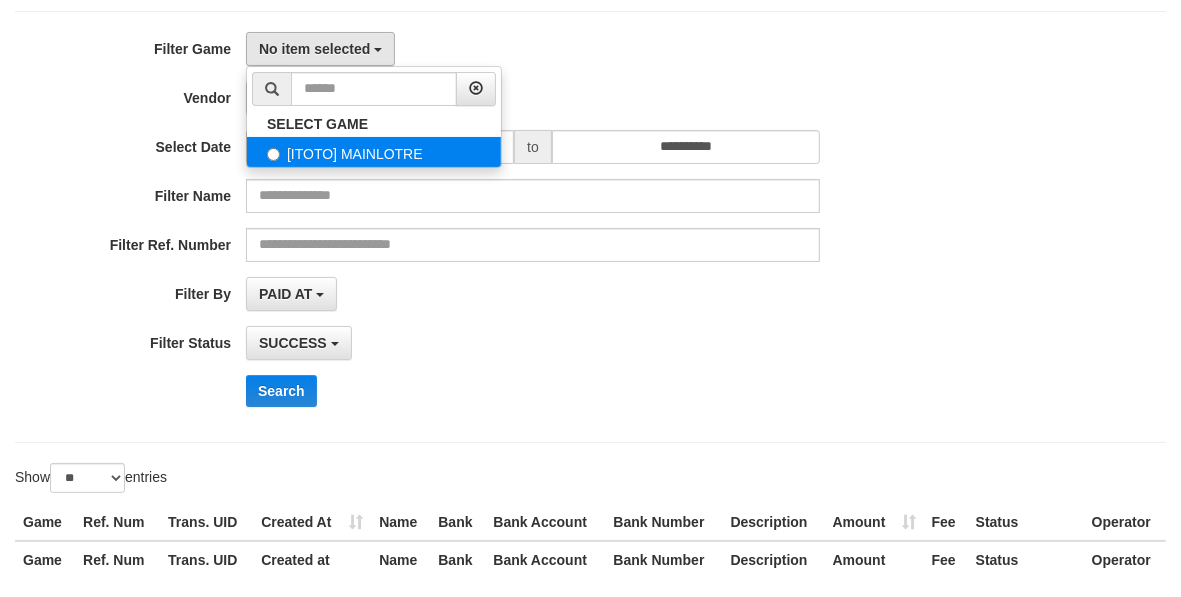 select on "****" 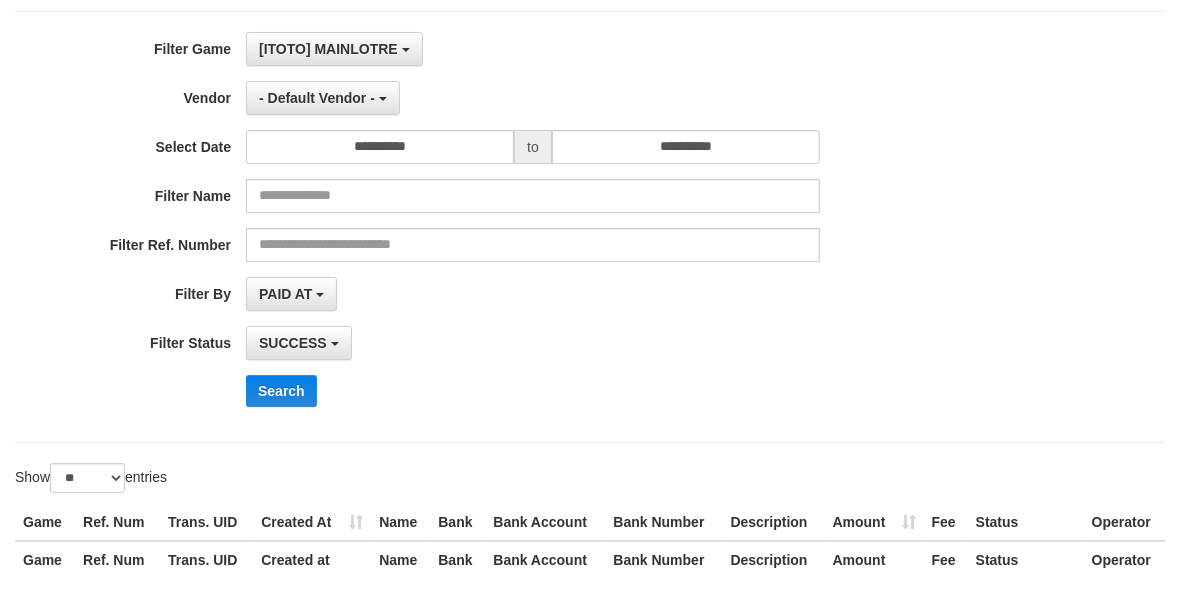 scroll, scrollTop: 17, scrollLeft: 0, axis: vertical 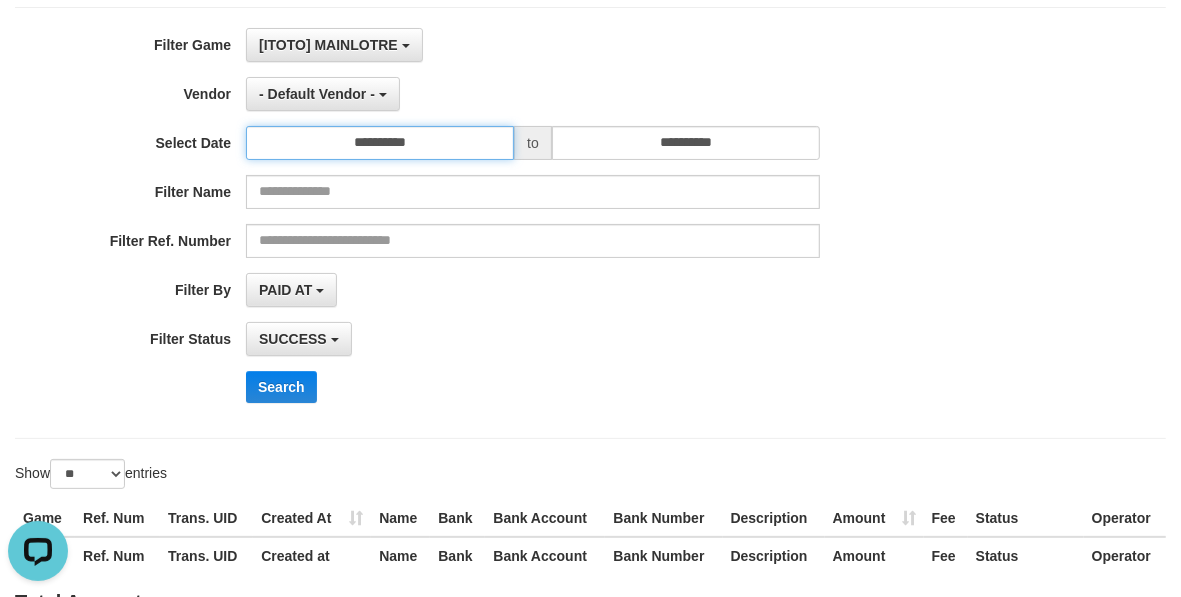 click on "**********" at bounding box center (380, 143) 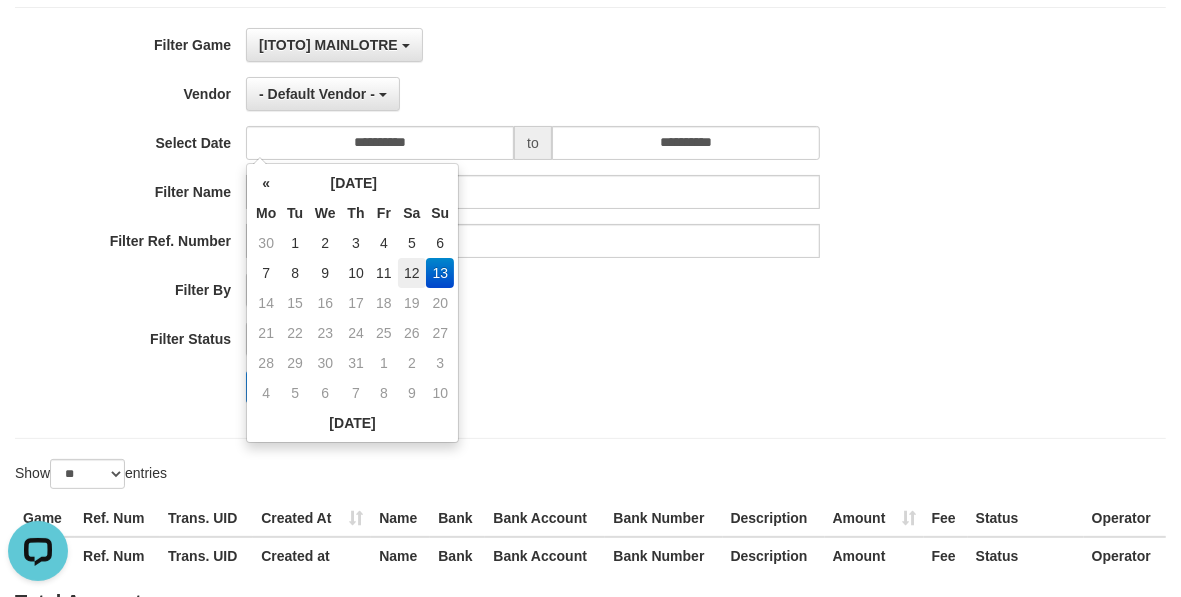 click on "12" at bounding box center [412, 273] 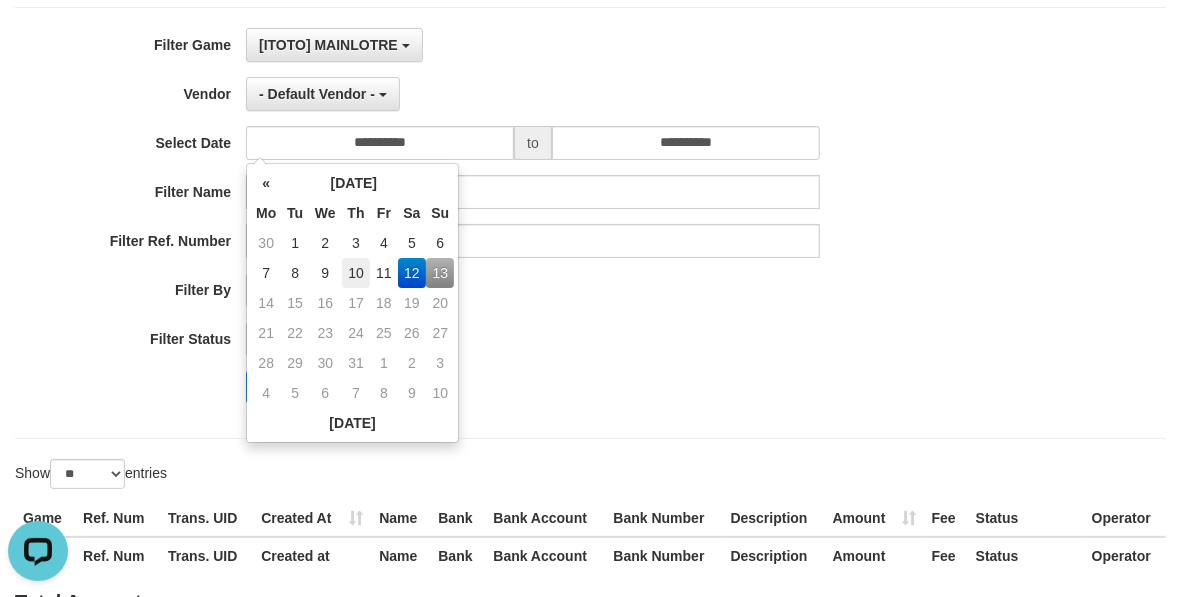 click on "10" at bounding box center [356, 273] 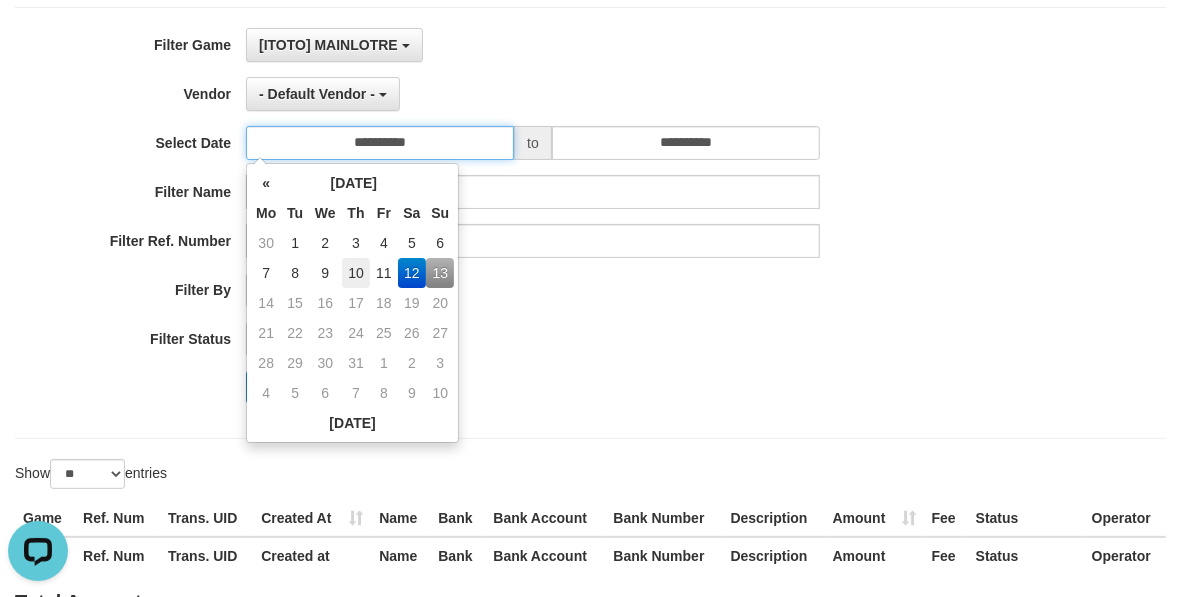 type on "**********" 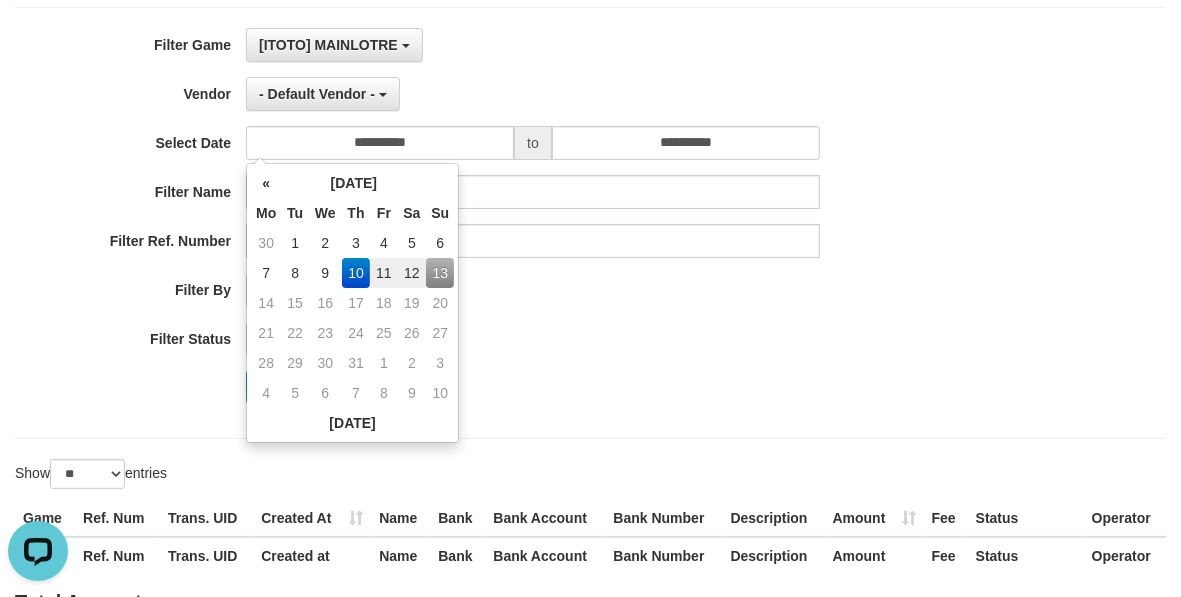 click on "**********" at bounding box center (492, 223) 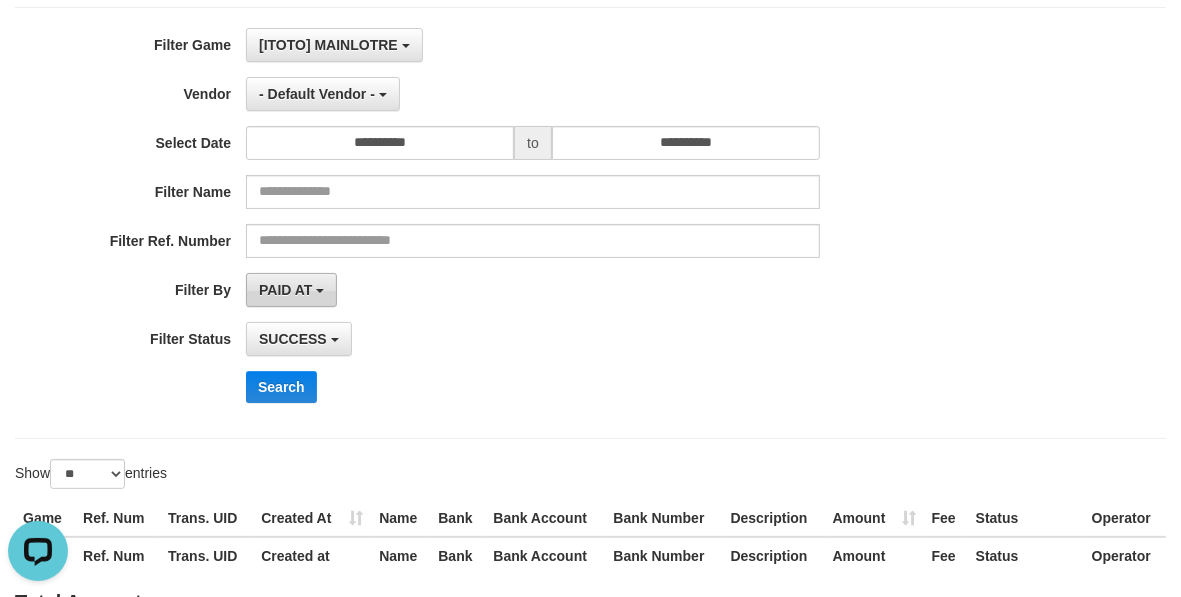 click on "PAID AT" at bounding box center [291, 290] 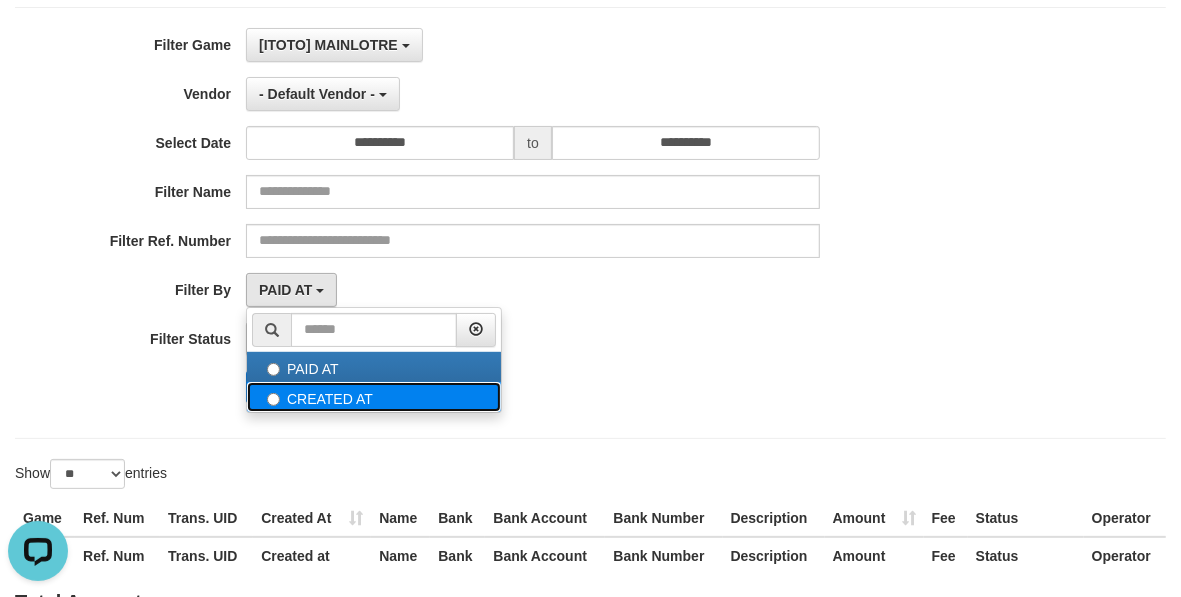 click on "CREATED AT" at bounding box center [374, 397] 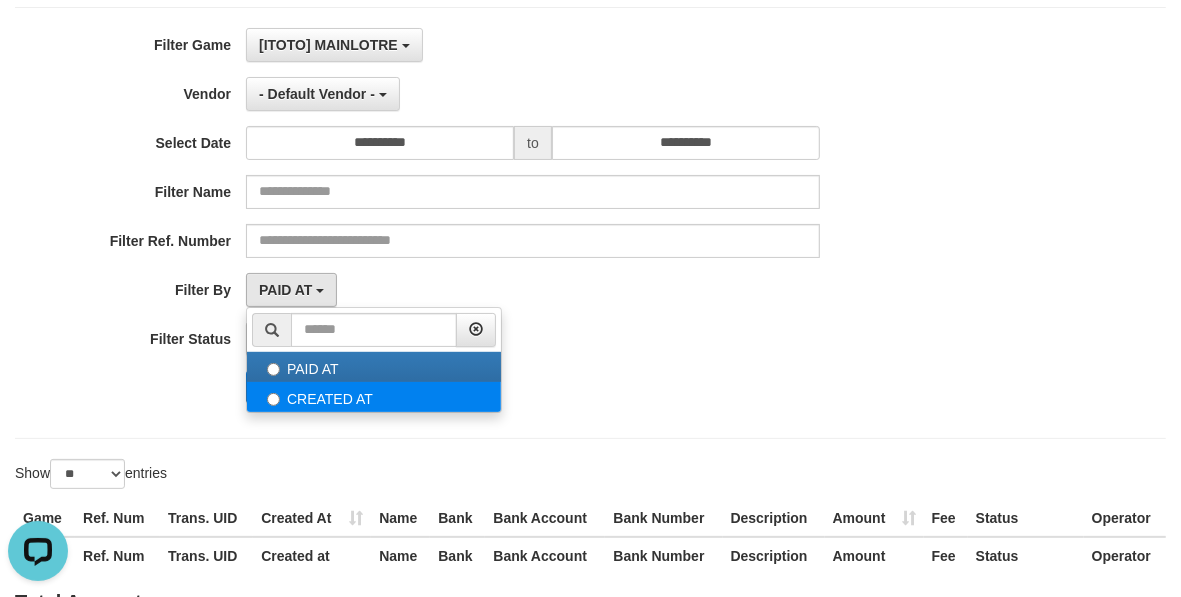 select on "*" 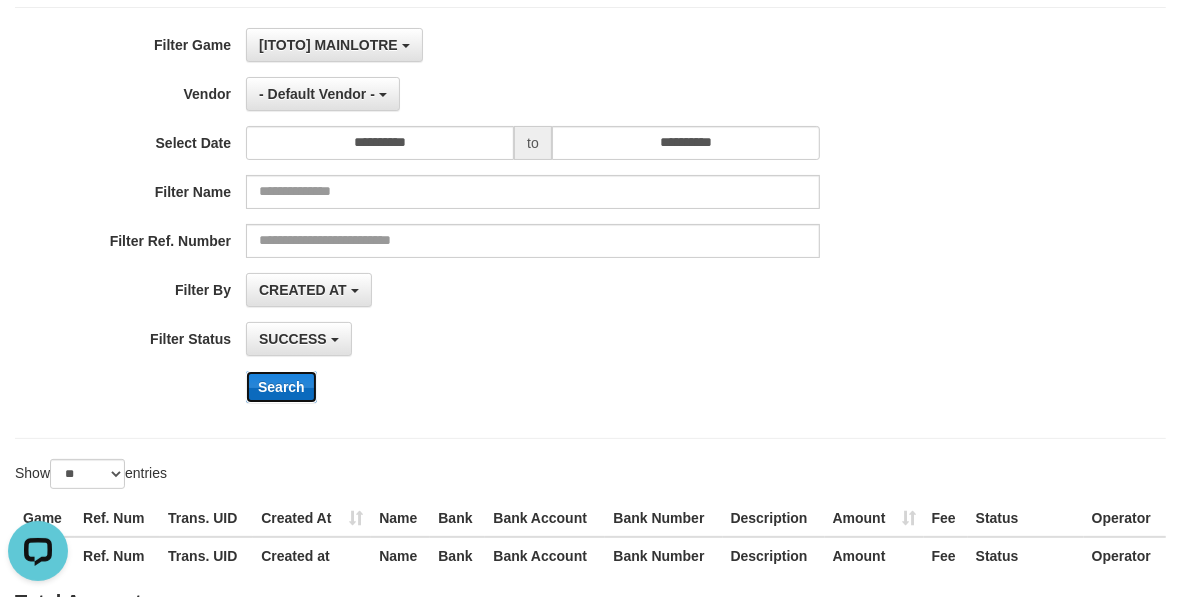 click on "Search" at bounding box center (281, 387) 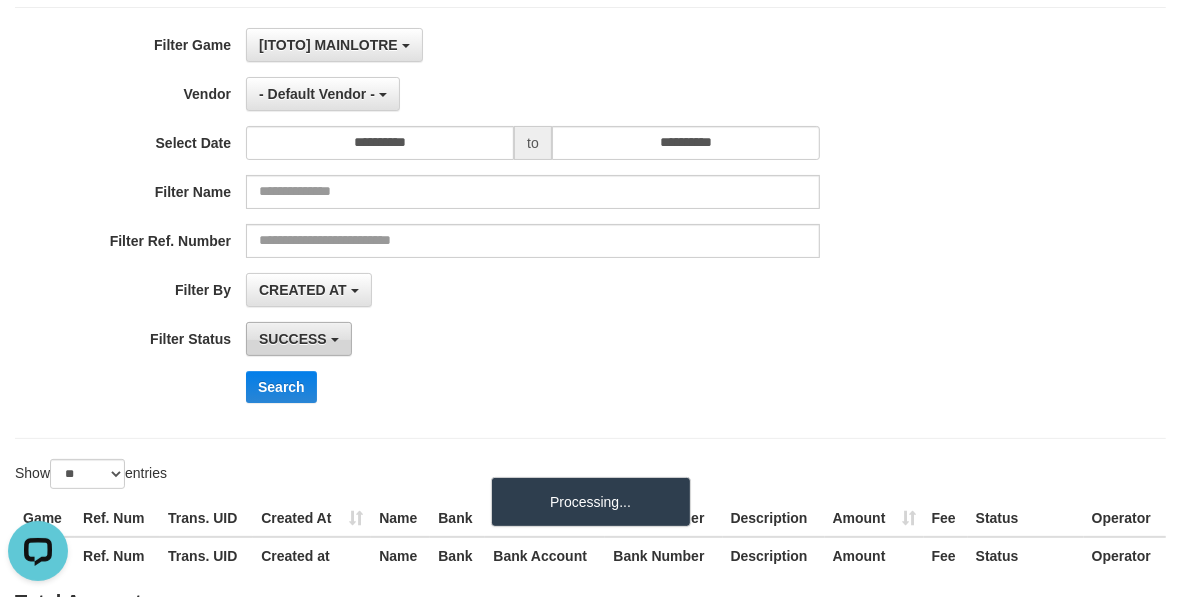 click on "SUCCESS" at bounding box center (293, 339) 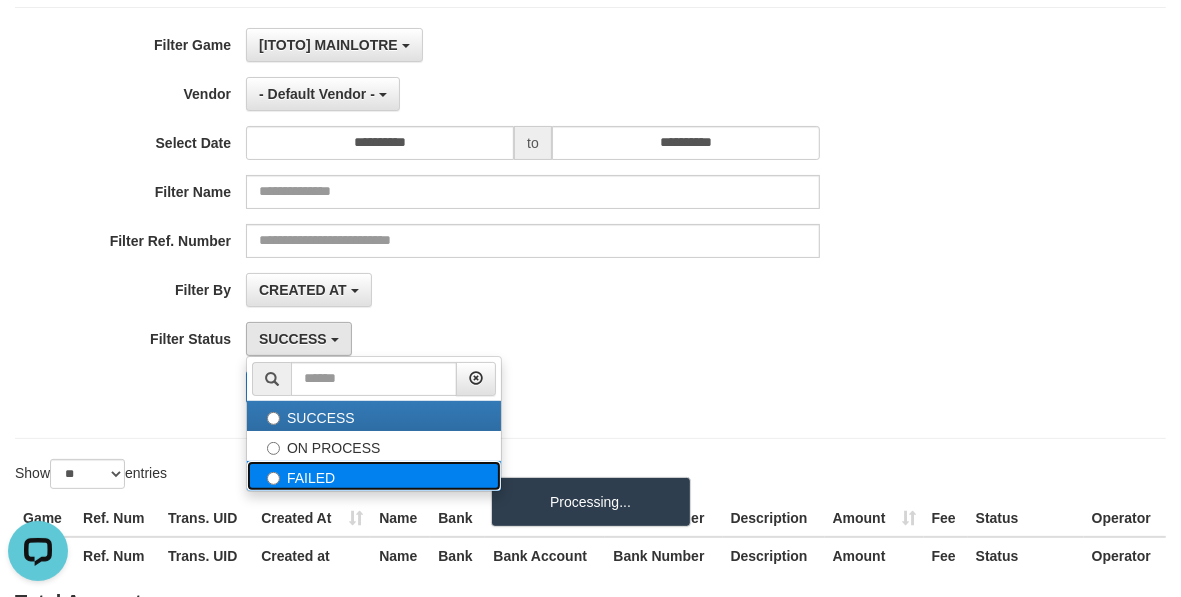 click on "FAILED" at bounding box center [374, 476] 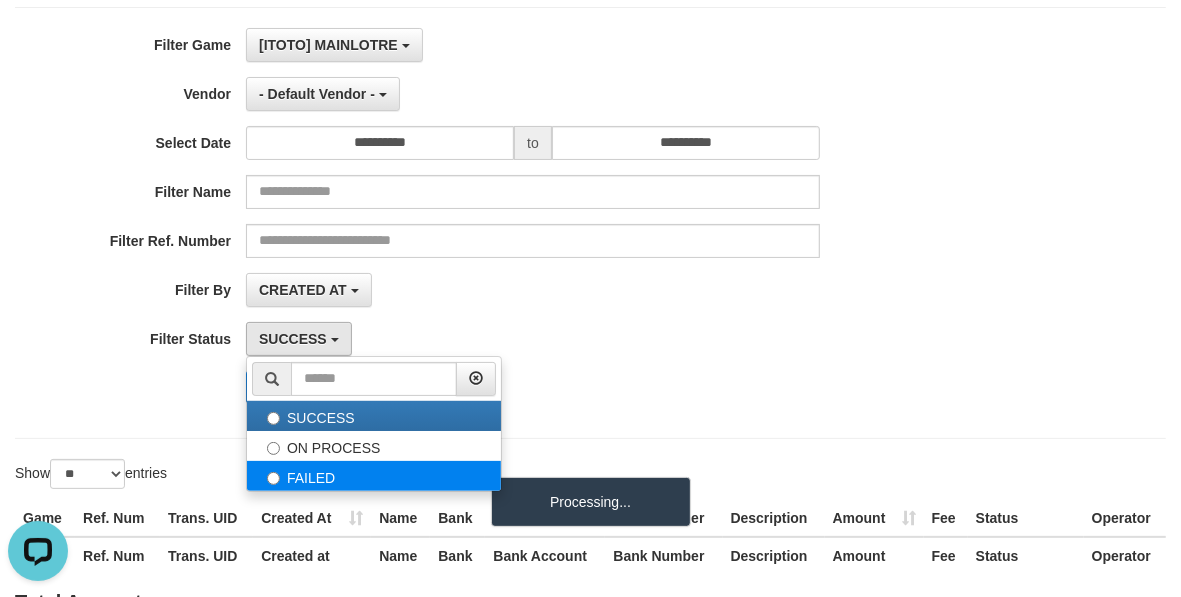 select on "*" 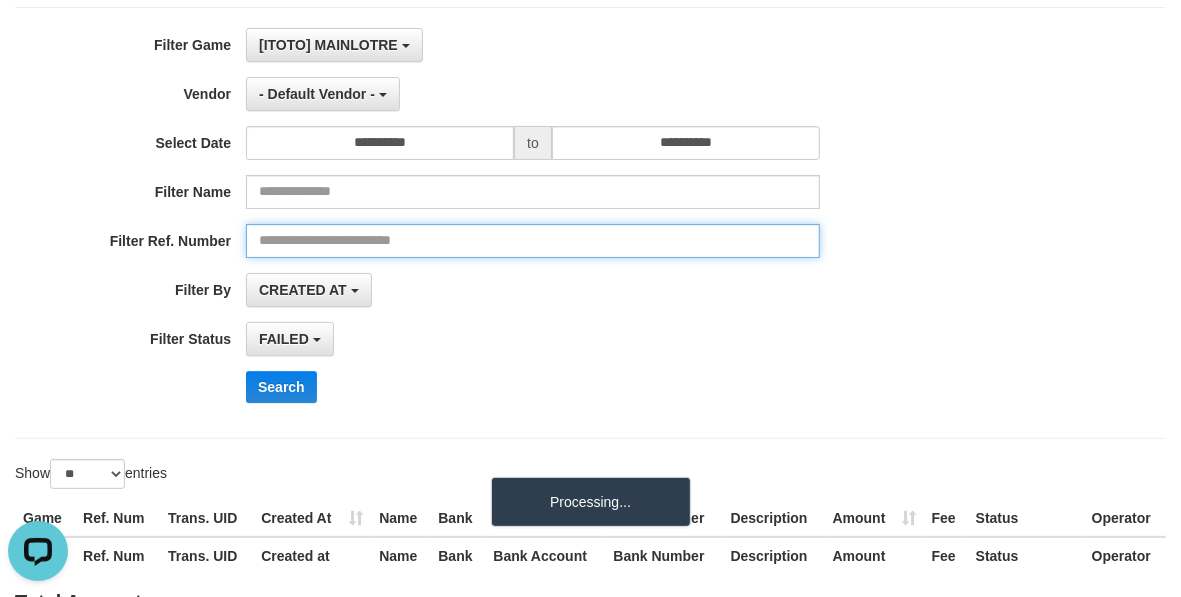 click at bounding box center [533, 241] 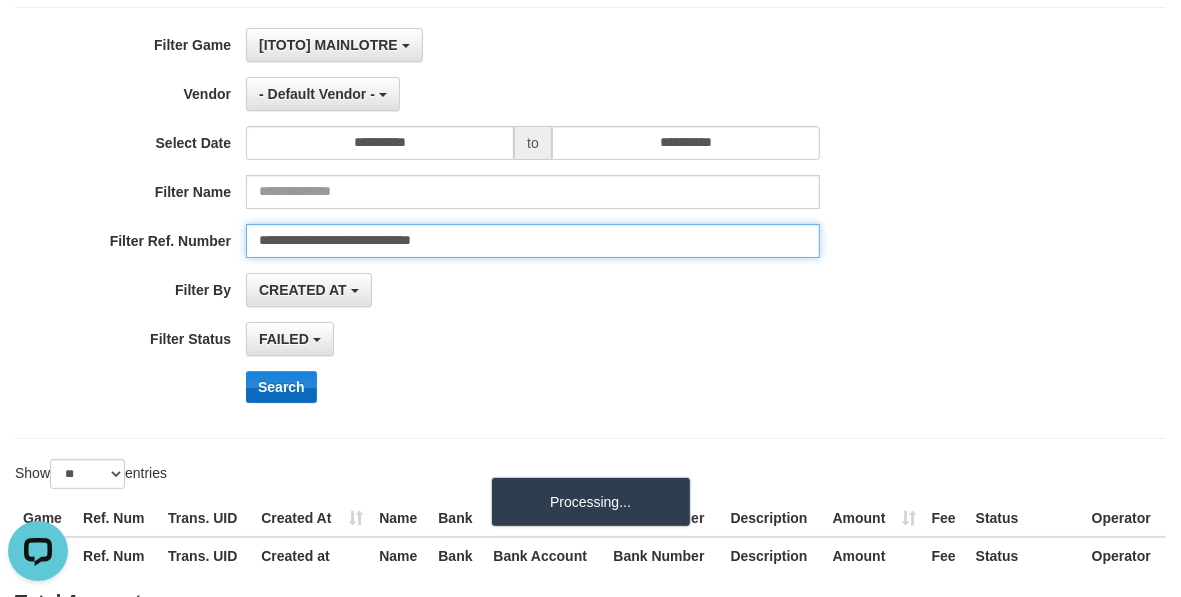 type on "**********" 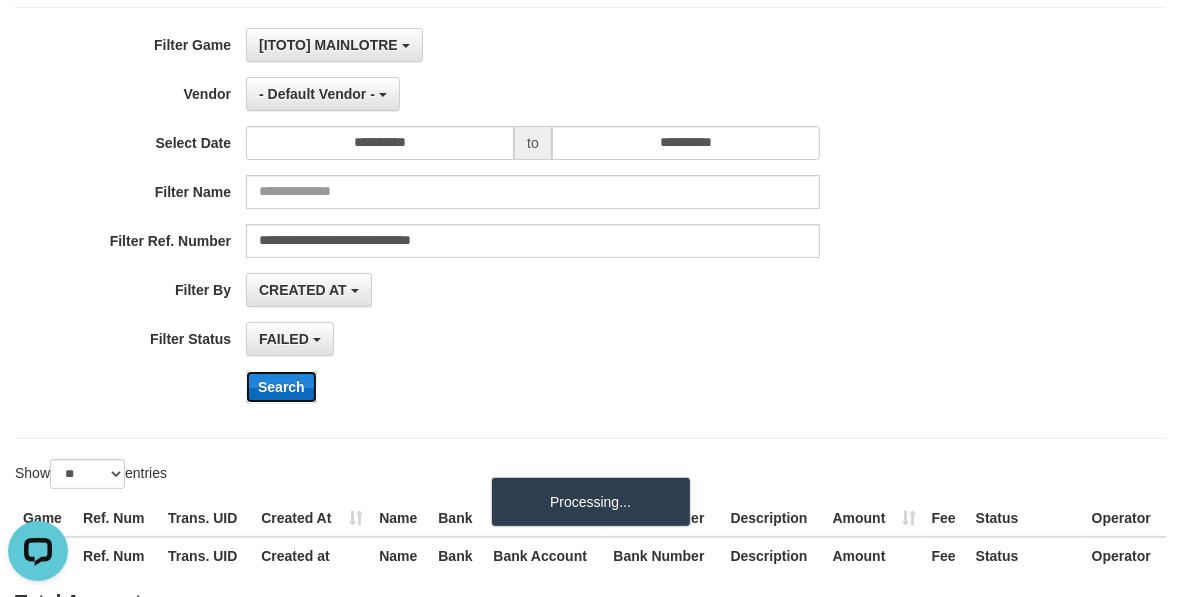 click on "Search" at bounding box center [281, 387] 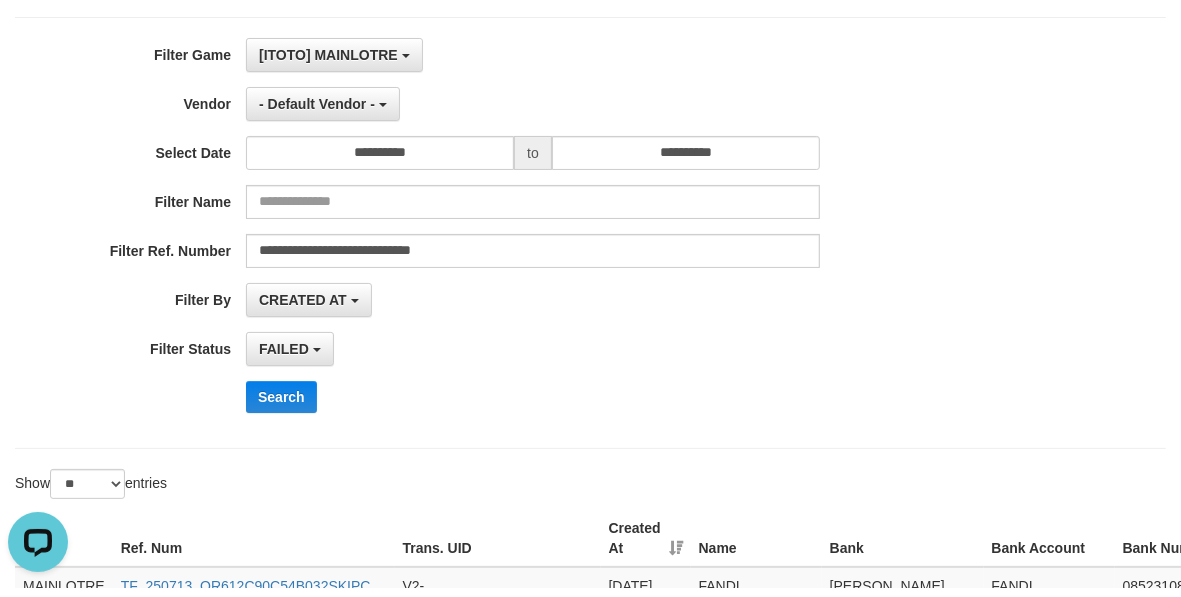 scroll, scrollTop: 250, scrollLeft: 0, axis: vertical 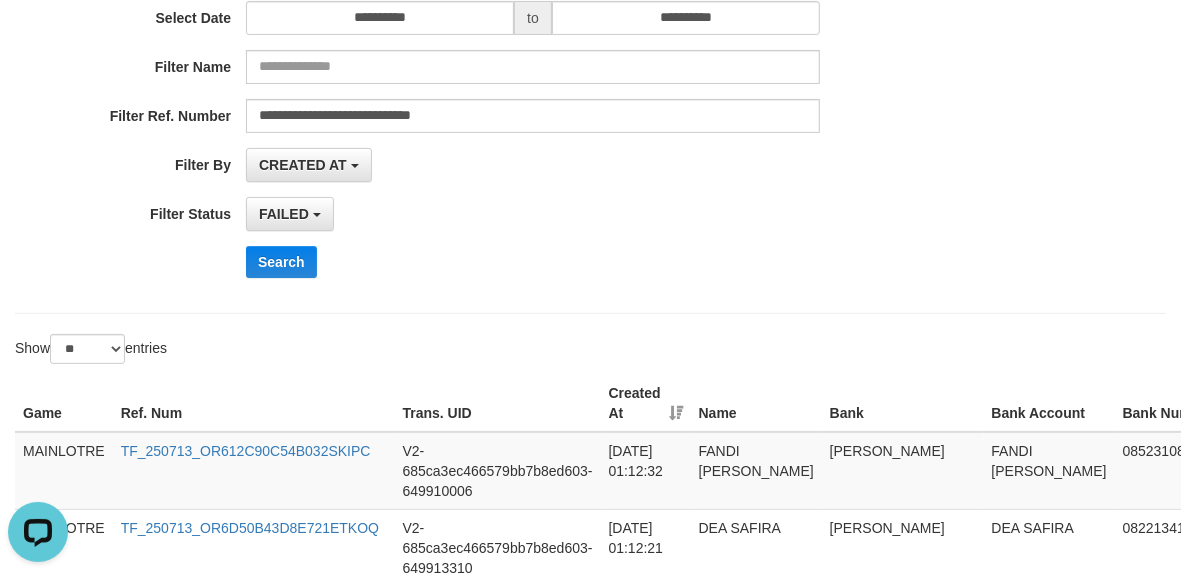 click on "Search" at bounding box center [615, 262] 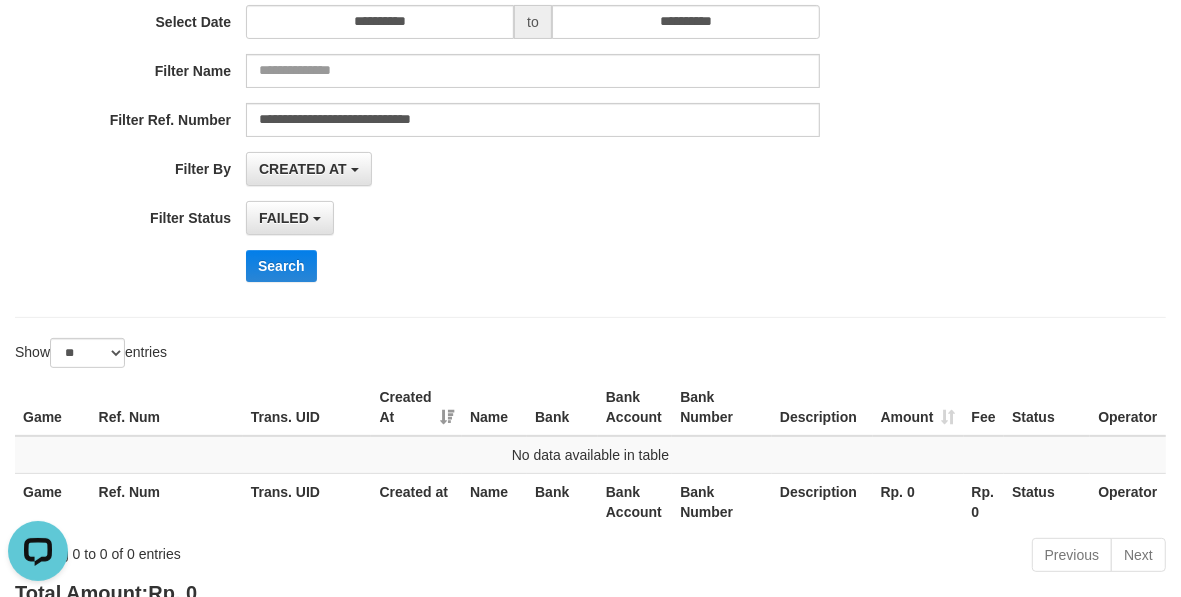 scroll, scrollTop: 125, scrollLeft: 0, axis: vertical 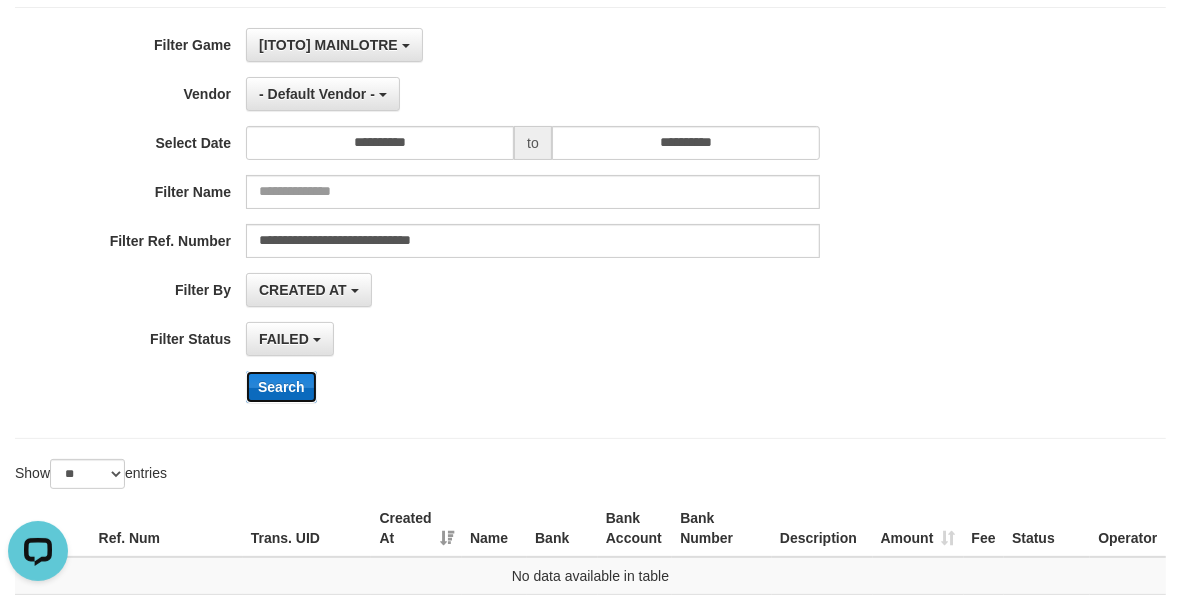 click on "Search" at bounding box center (281, 387) 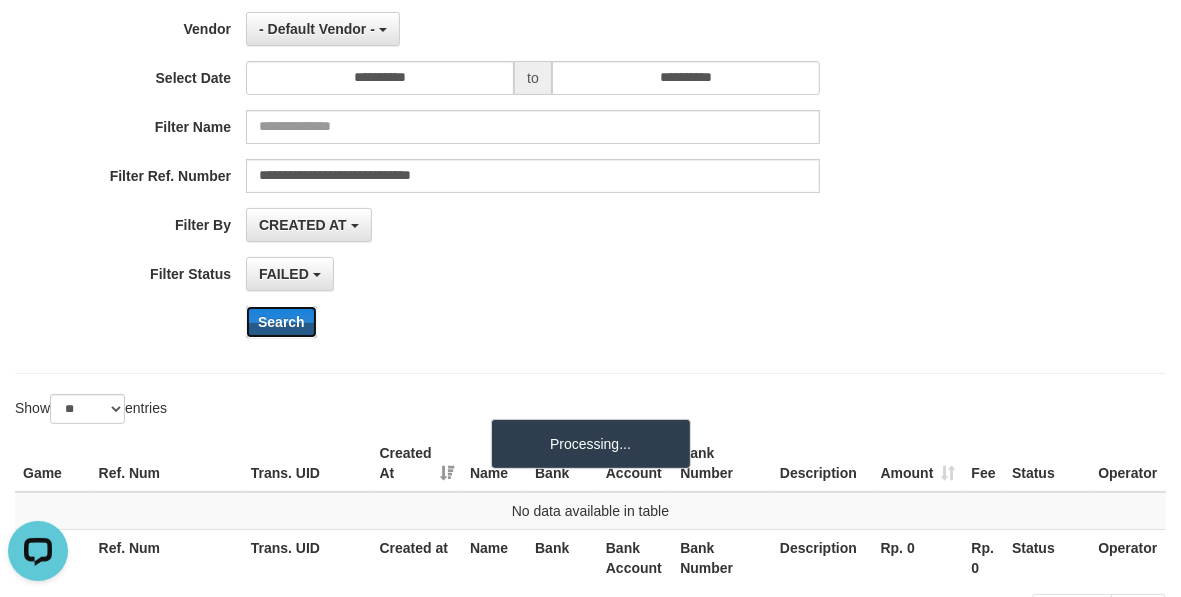 scroll, scrollTop: 250, scrollLeft: 0, axis: vertical 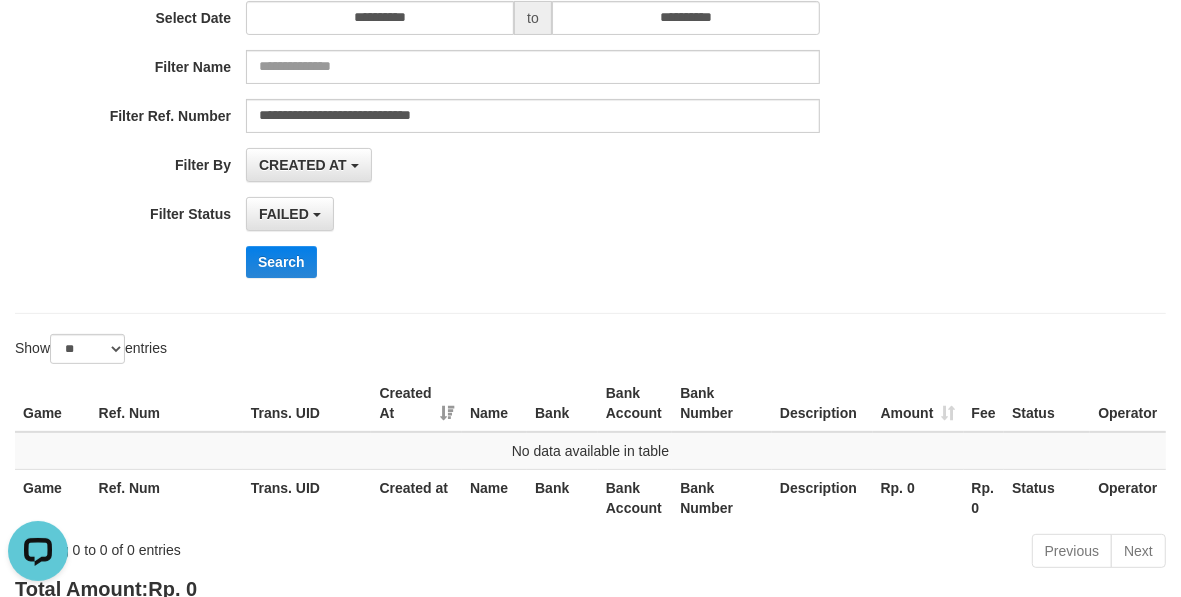 click on "Show  ** ** ** ***  entries" at bounding box center [295, 351] 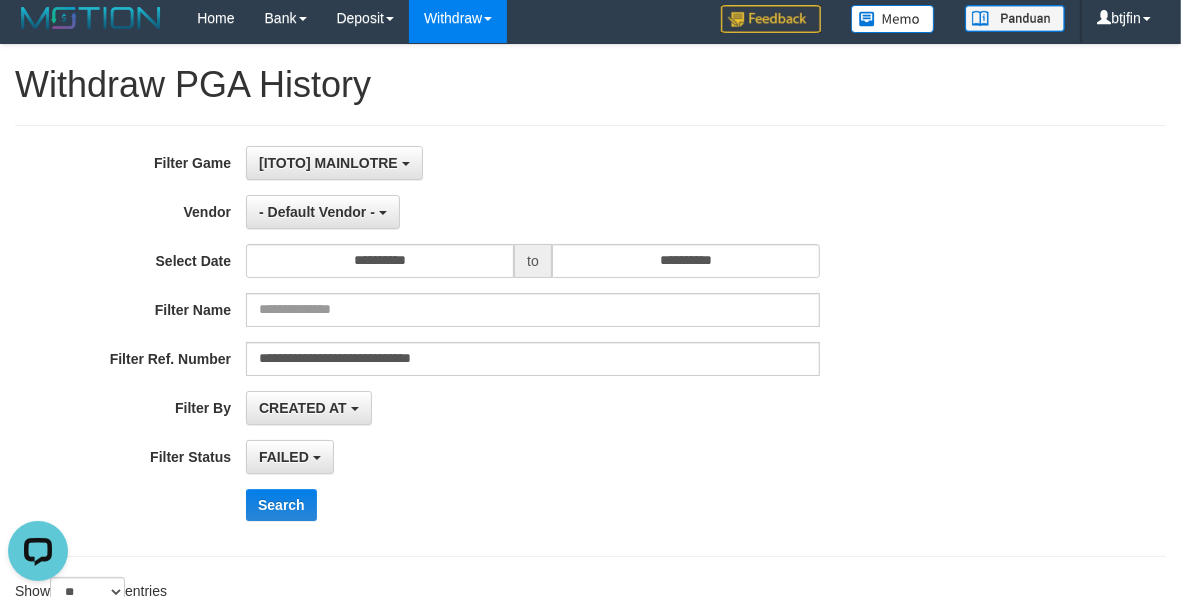 scroll, scrollTop: 0, scrollLeft: 0, axis: both 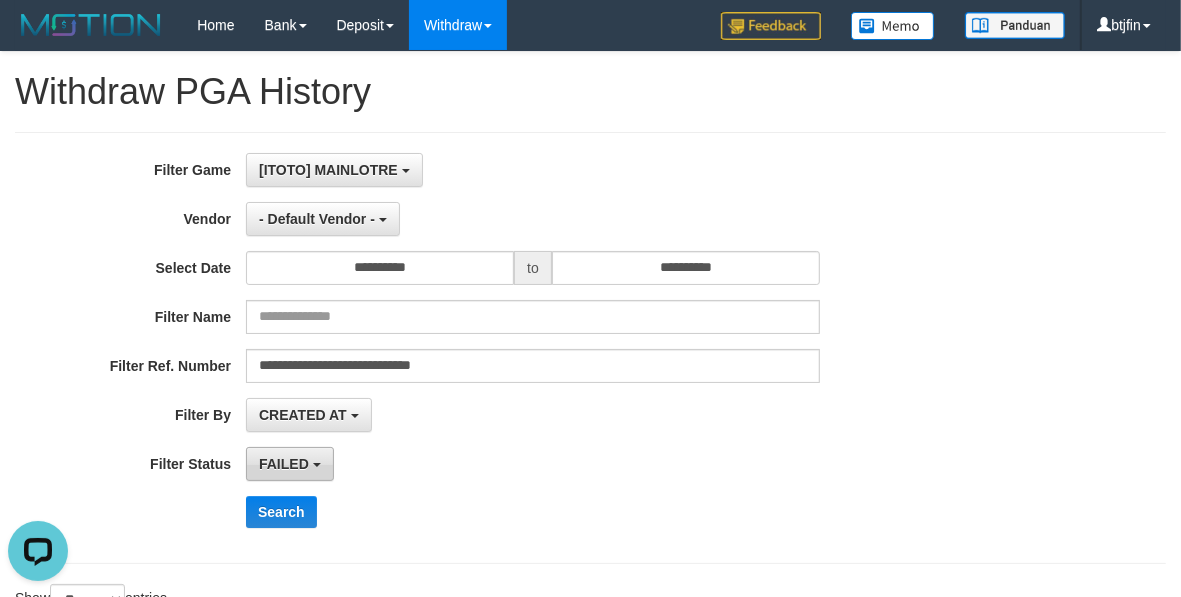 click on "FAILED" at bounding box center (290, 464) 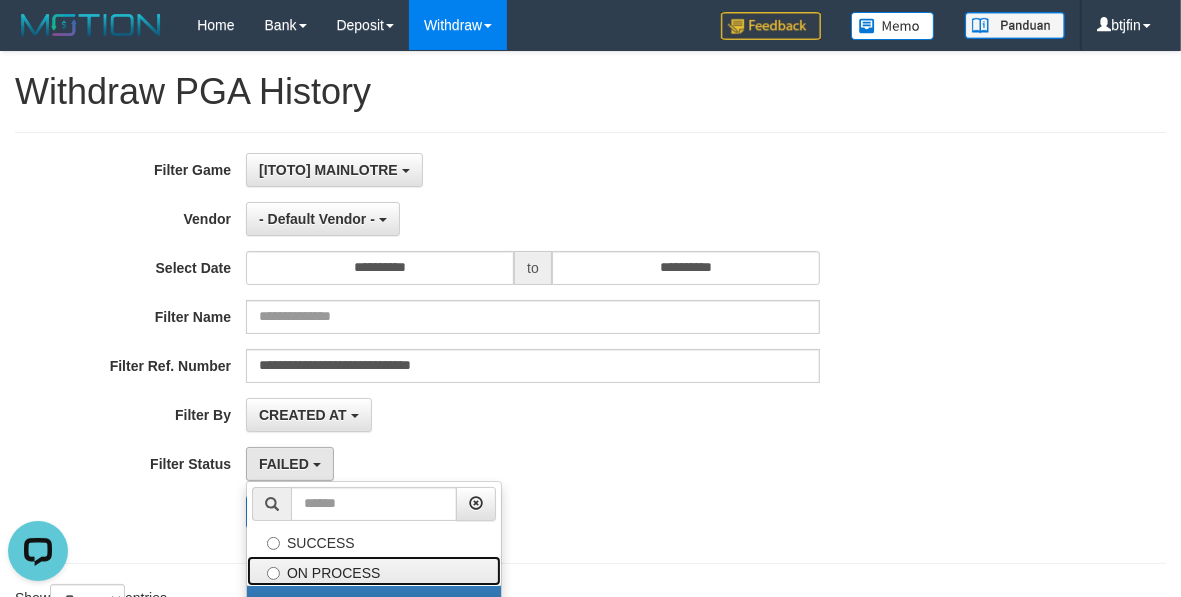 click on "ON PROCESS" at bounding box center [374, 571] 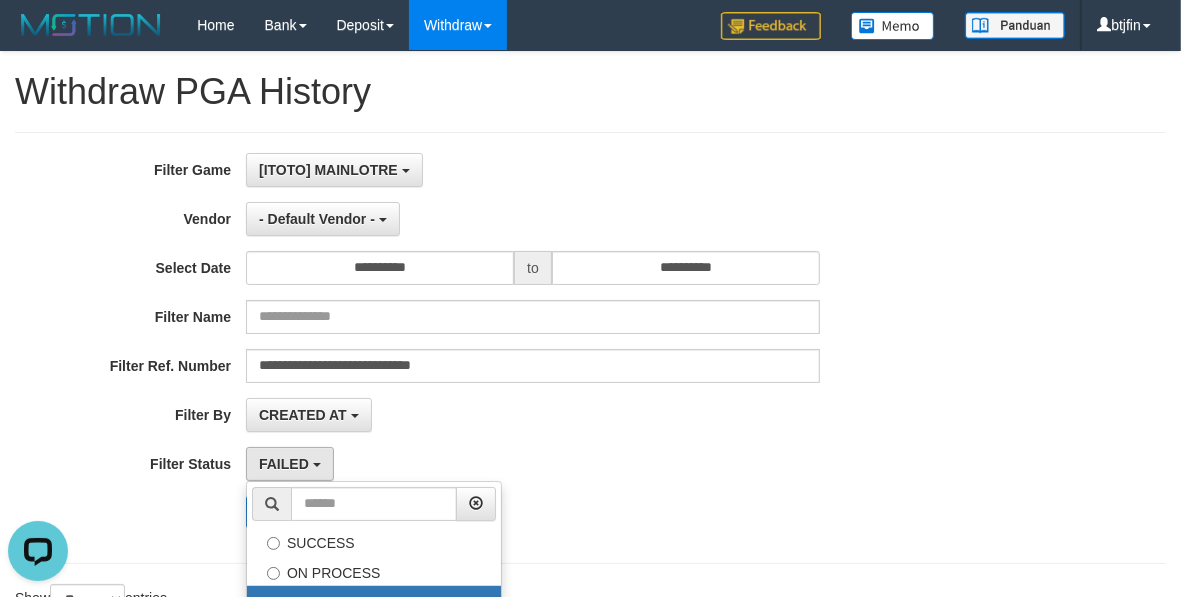 select on "*" 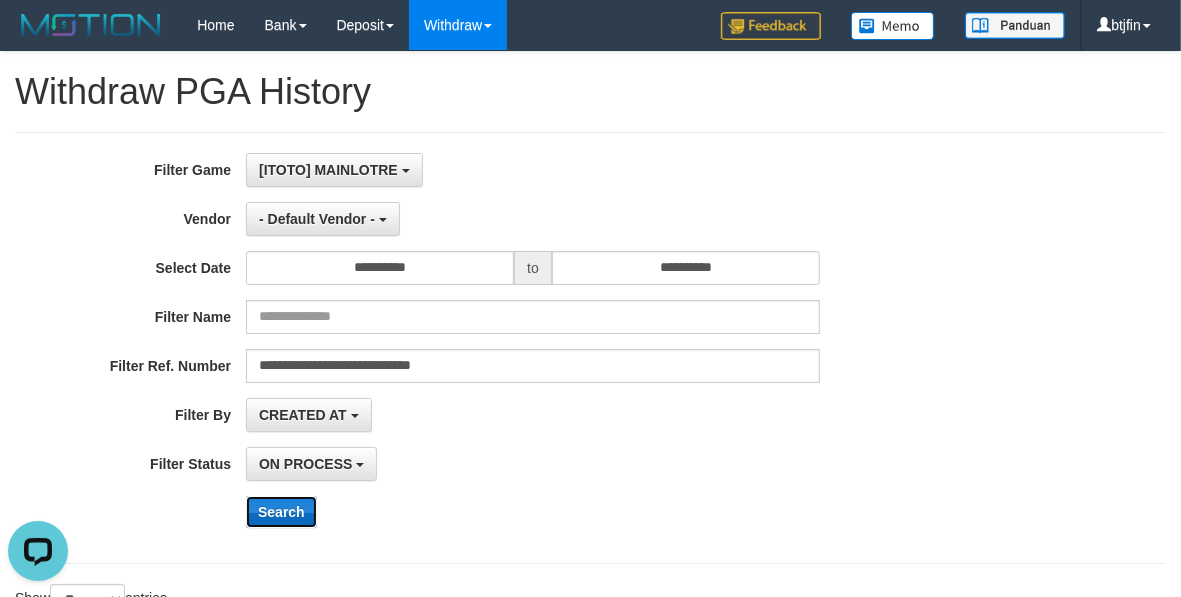 click on "Search" at bounding box center [281, 512] 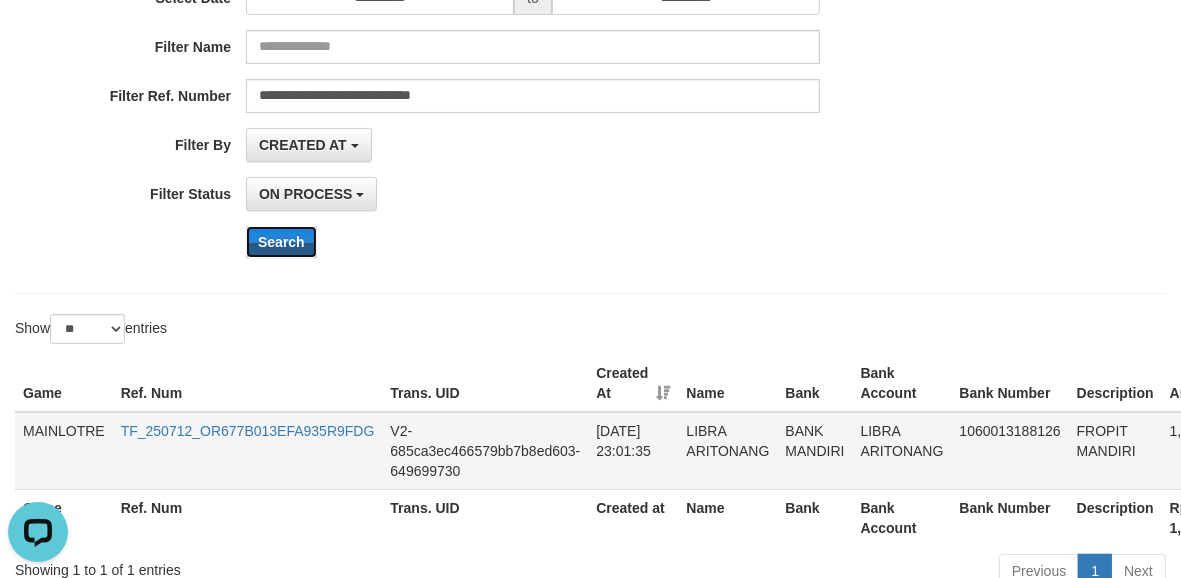scroll, scrollTop: 0, scrollLeft: 0, axis: both 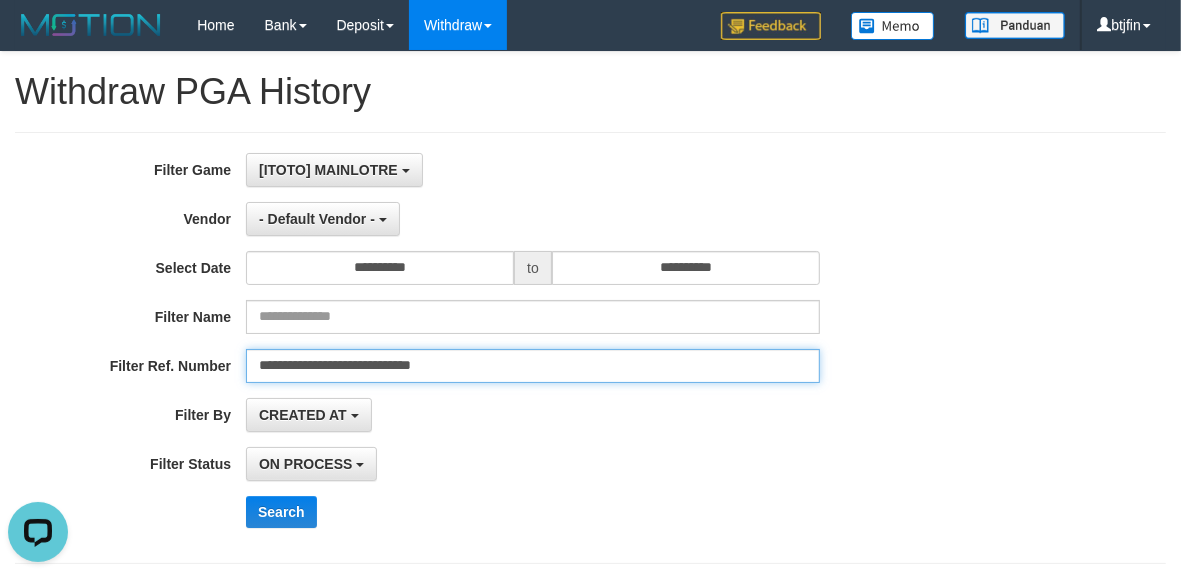click on "**********" at bounding box center [533, 366] 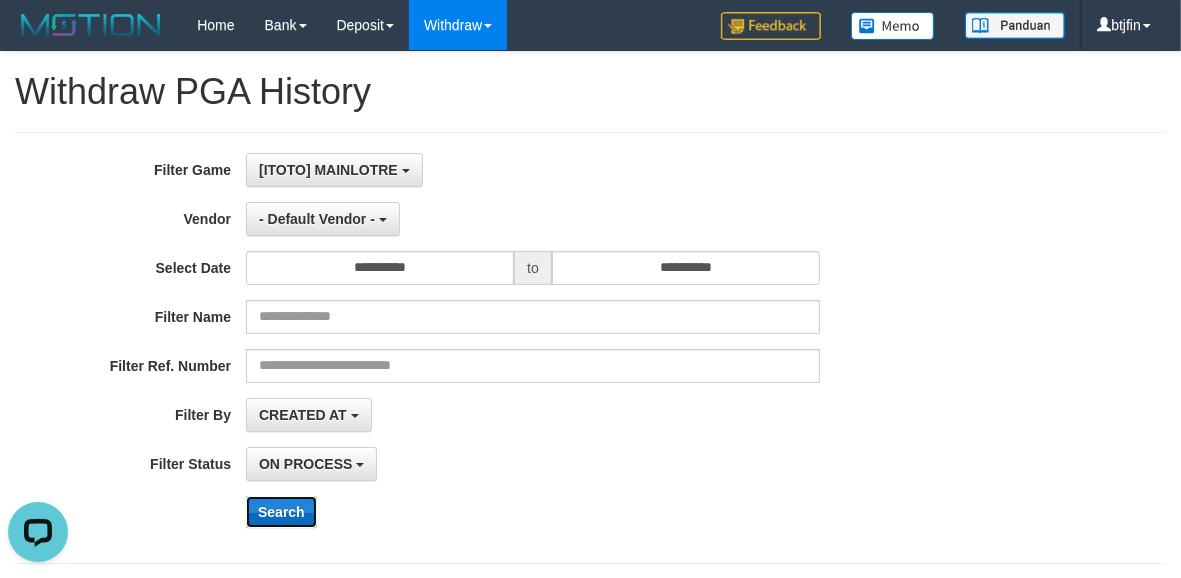 click on "Search" at bounding box center [281, 512] 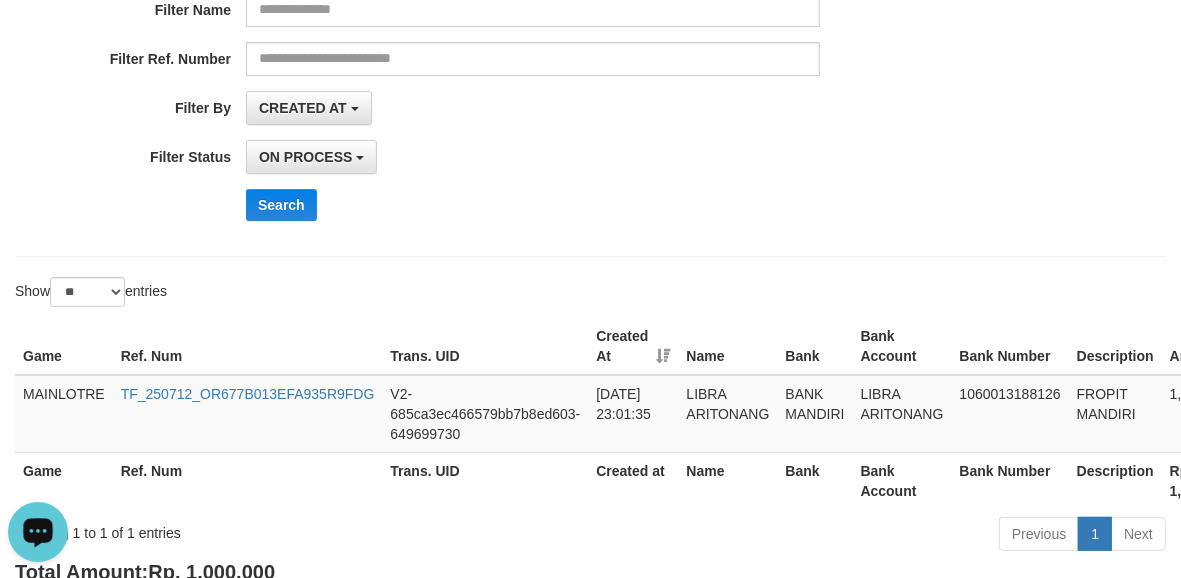 scroll, scrollTop: 125, scrollLeft: 0, axis: vertical 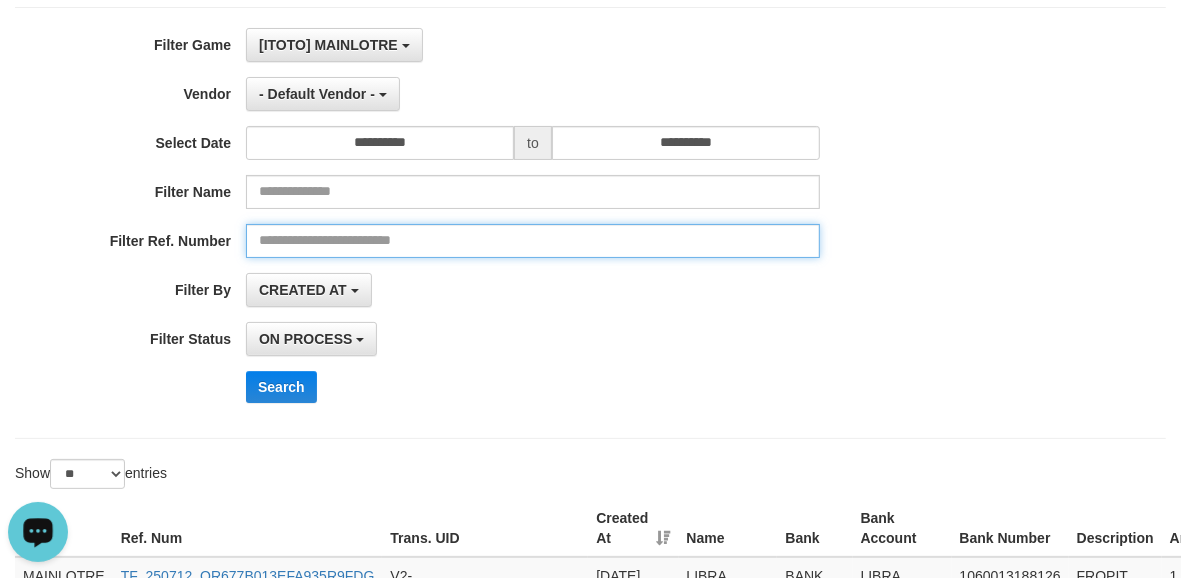 click at bounding box center [533, 241] 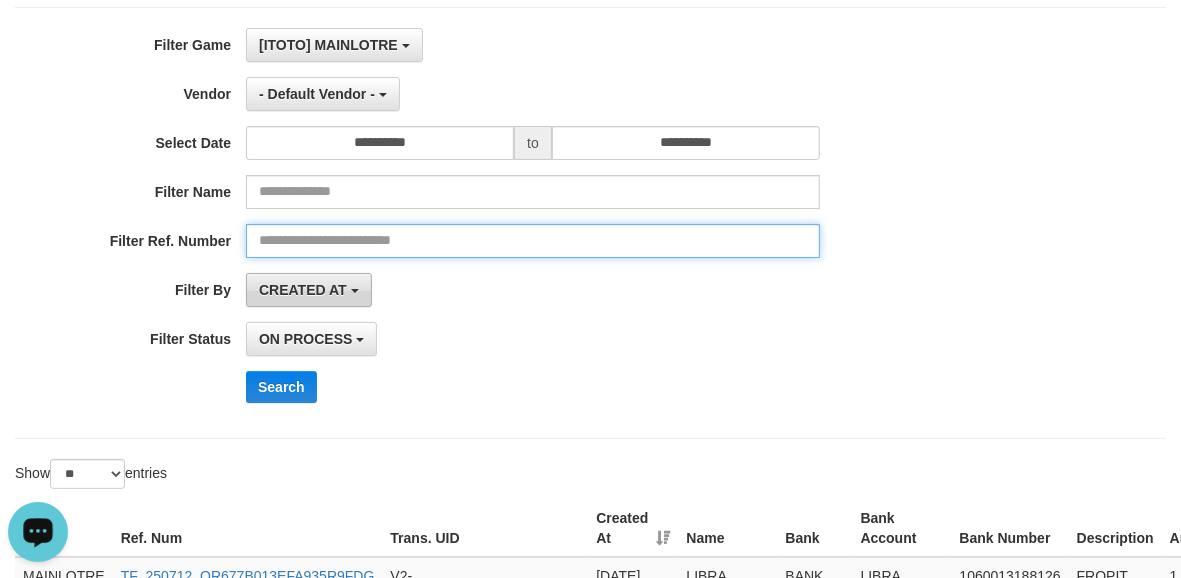 paste on "**********" 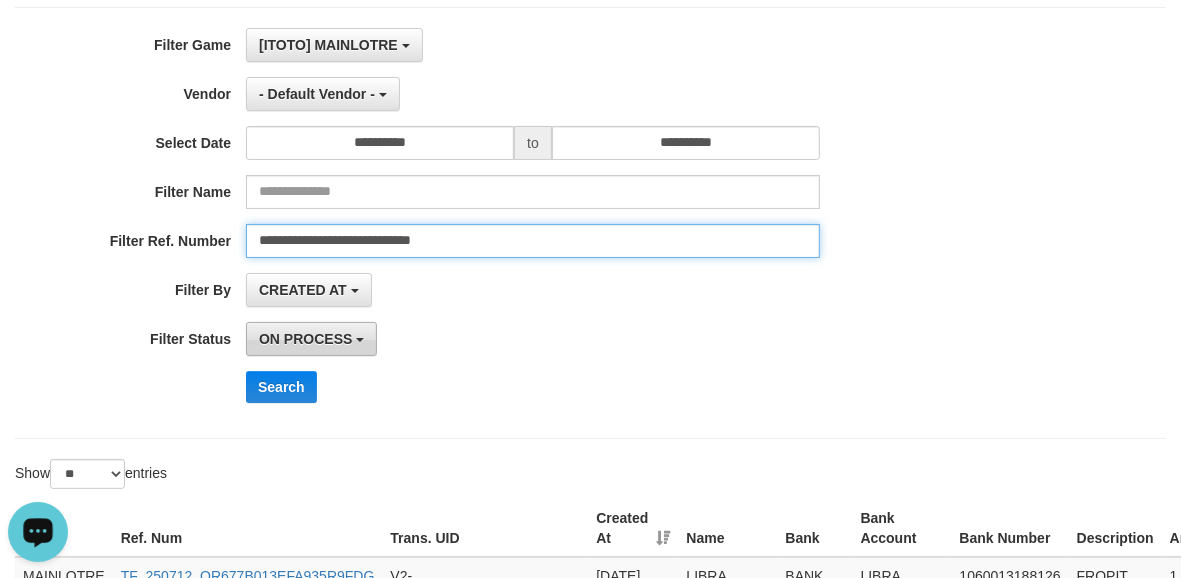 type on "**********" 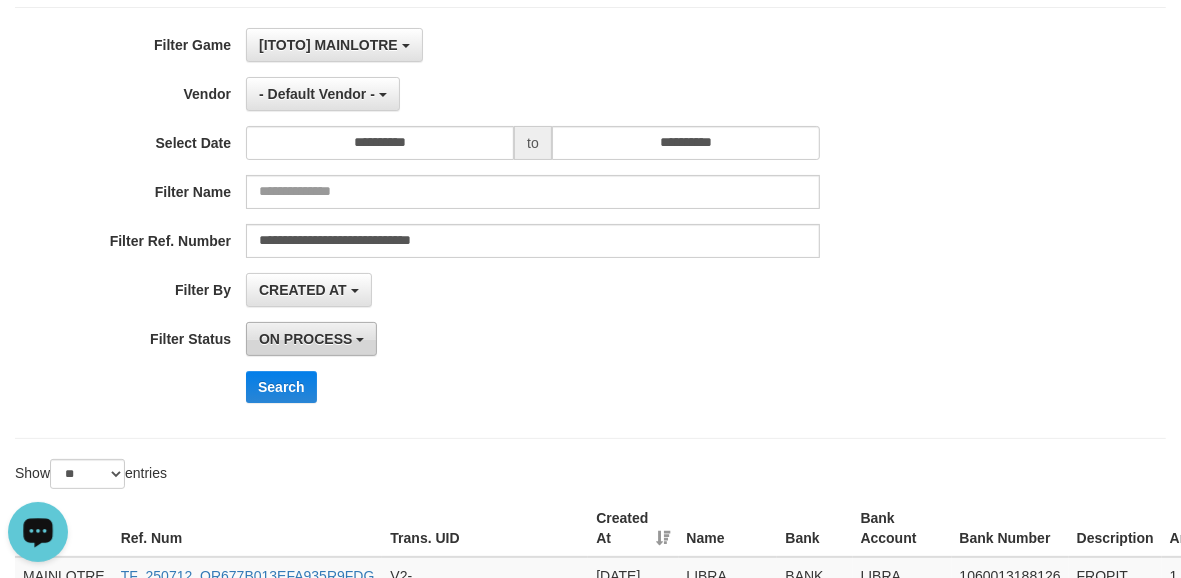 click on "ON PROCESS" at bounding box center [305, 339] 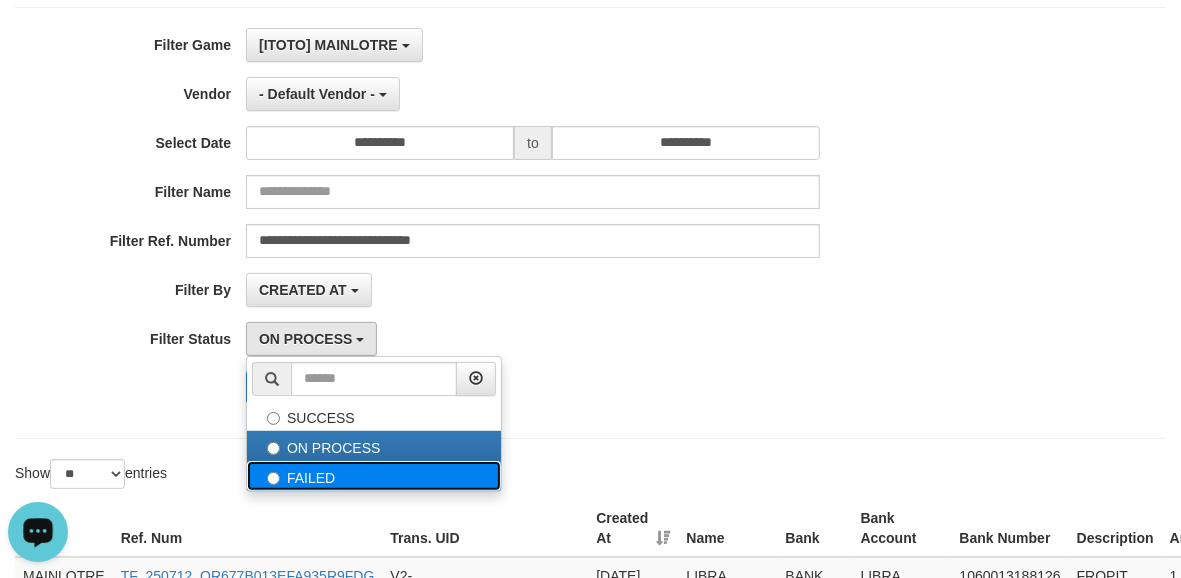 click on "FAILED" at bounding box center (374, 476) 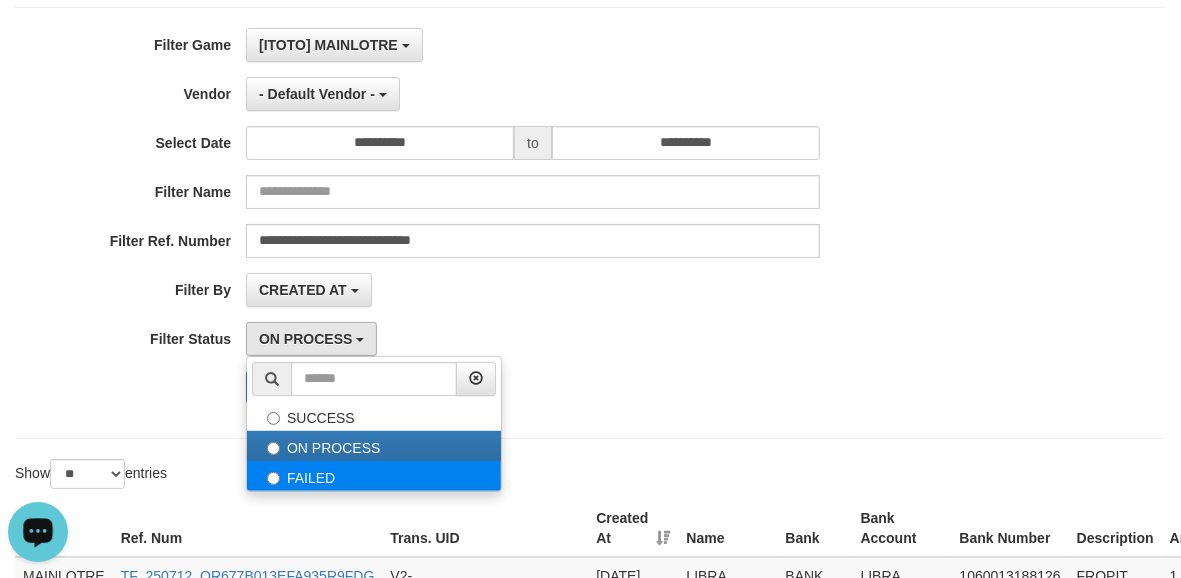 select on "*" 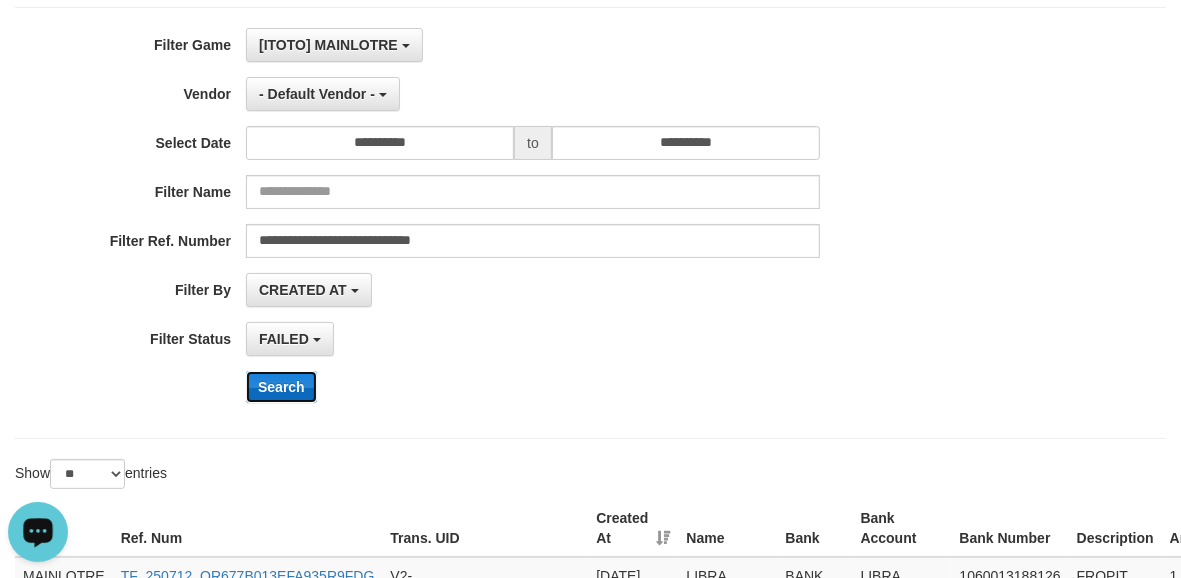 click on "Search" at bounding box center [281, 387] 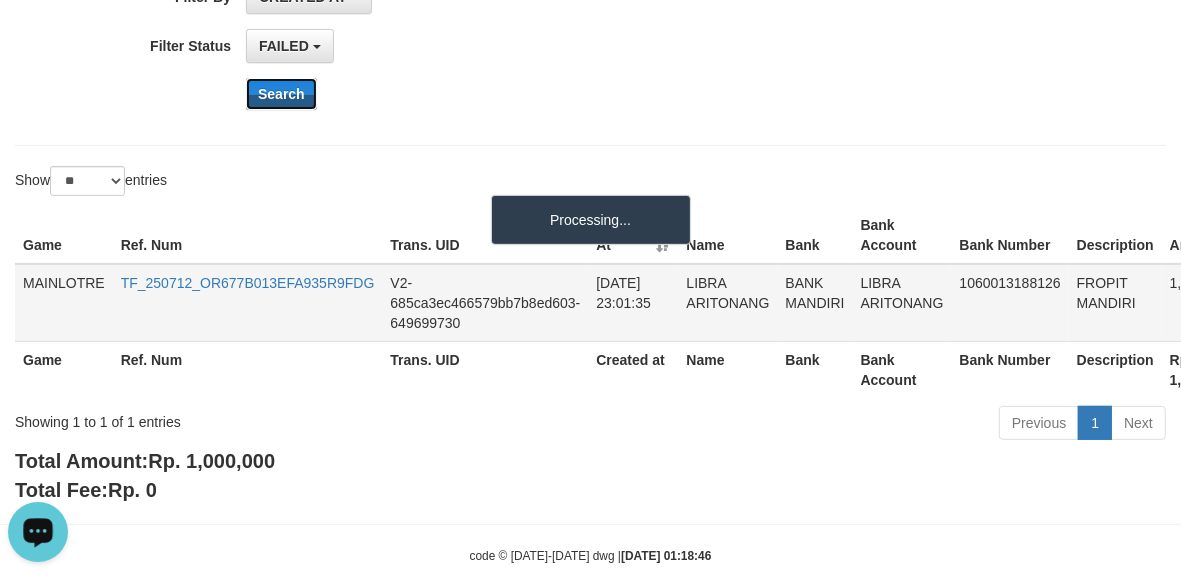 scroll, scrollTop: 457, scrollLeft: 0, axis: vertical 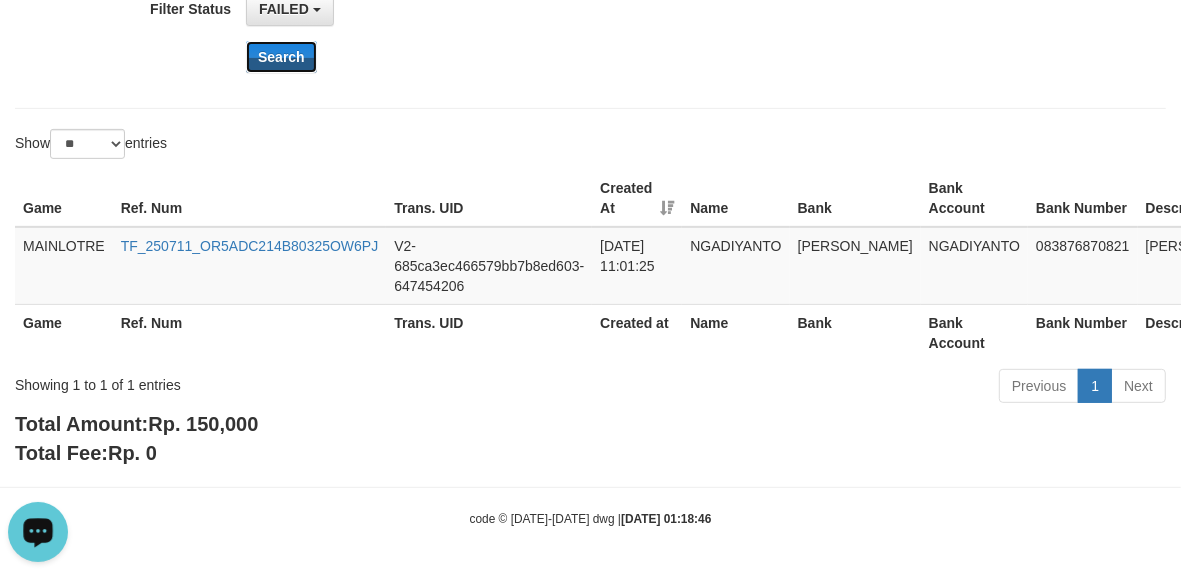 type 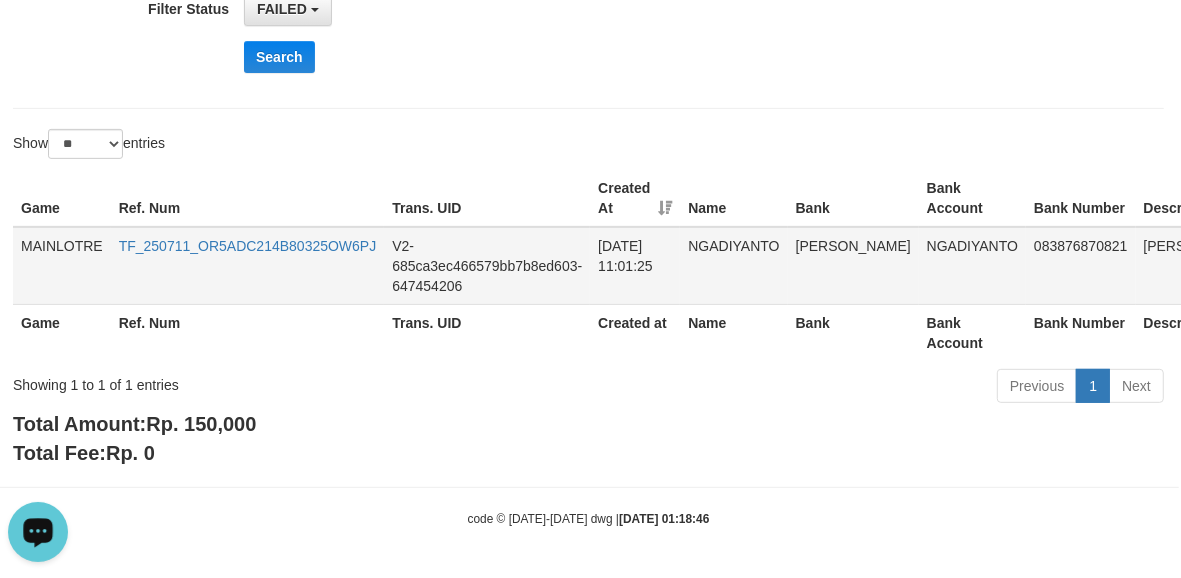 scroll, scrollTop: 457, scrollLeft: 0, axis: vertical 